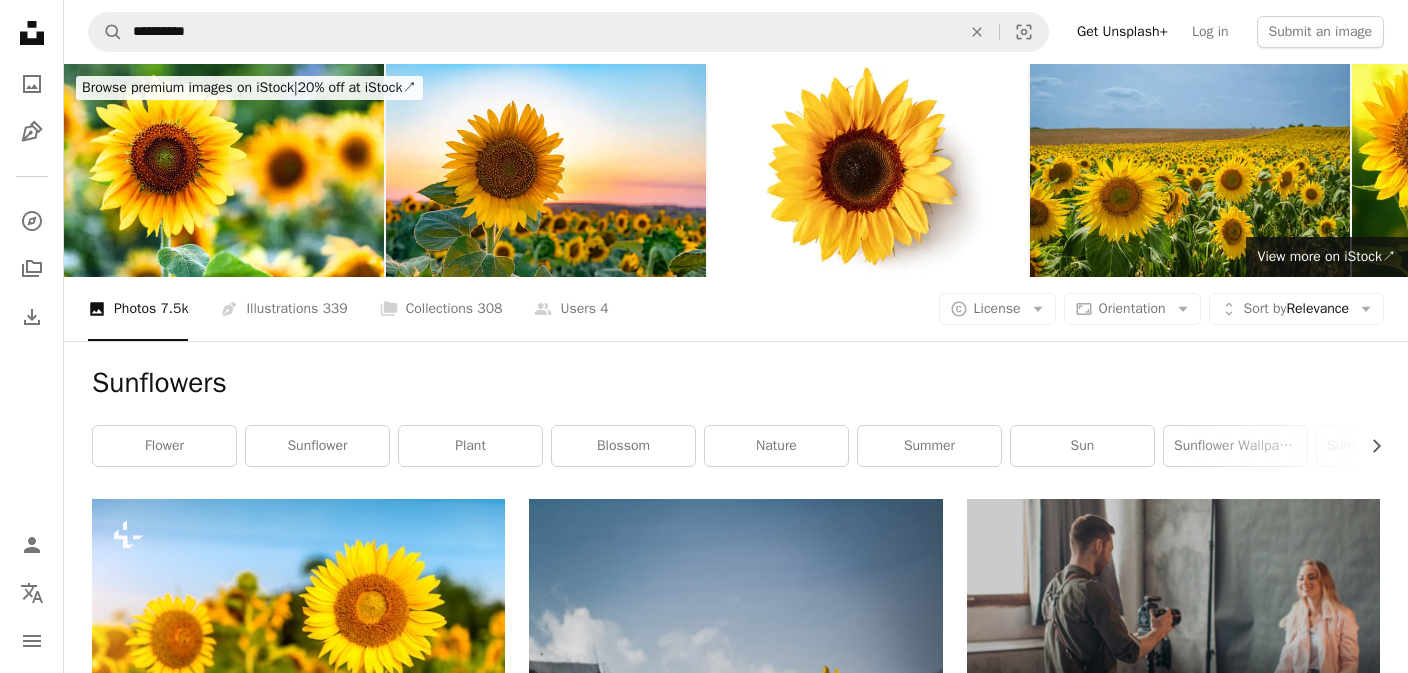 scroll, scrollTop: 12700, scrollLeft: 0, axis: vertical 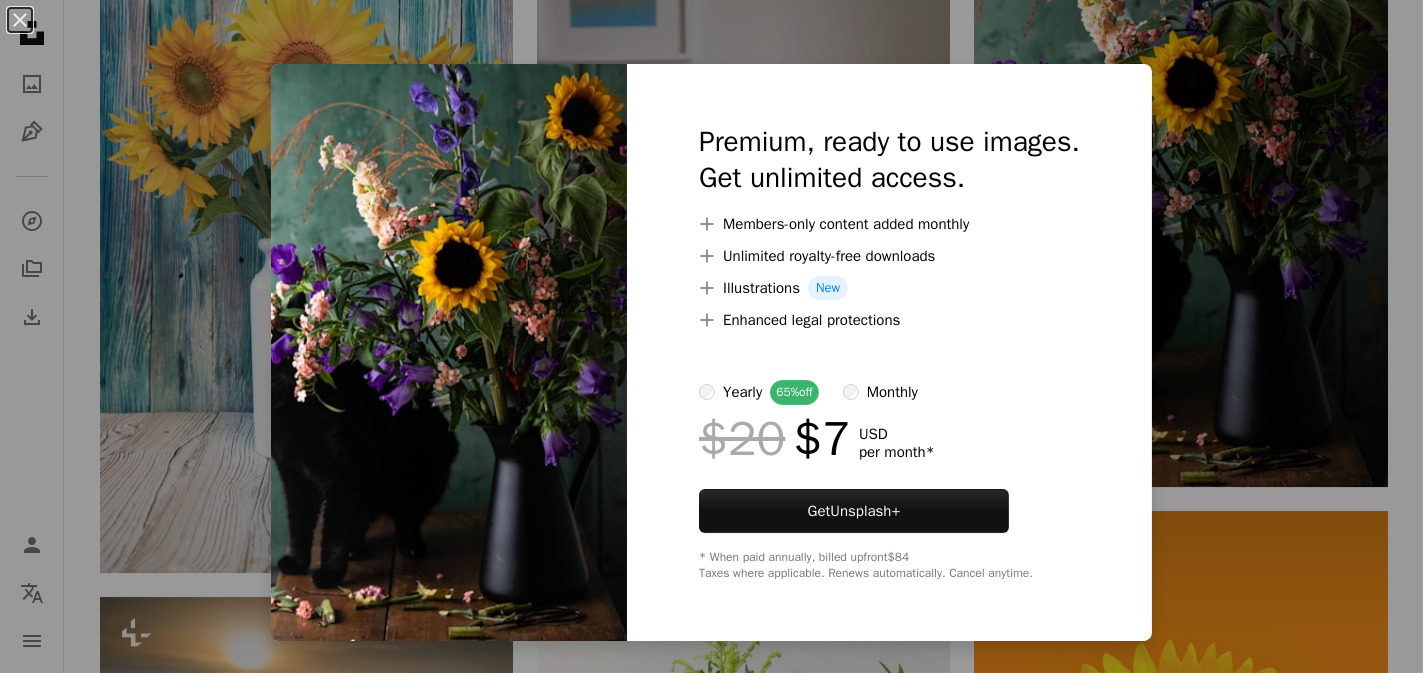 click on "An X shape Chevron left Chevron right Lindsey Erin Available for hire A checkmark inside of a circle A heart A plus sign Download free Chevron down Zoom in Views 138,773 Downloads 792 A forward-right arrow Share Info icon Info More Actions Calendar outlined Published on August 12, 2020 Camera Canon, EOS 7D Mark II Safety Free to use under the Unsplash License summer sunflower yellow sunflowers sunflower field flower plant blossom Public domain images Browse premium related images on iStock | Save 20% with code UNSPLASH20 View more on iStock ↗ Related images A heart A plus sign Lindsey Erin Available for hire A checkmark inside of a circle Arrow pointing down Plus sign for Unsplash+ A heart A plus sign Abhijit Sinha For Unsplash+ A lock Download A heart A plus sign Pete F Arrow pointing down A heart A plus sign Héctor Emilio Gonzalez Available for hire A checkmark inside of a circle Arrow pointing down A heart A plus sign Leandro Hernández Available for hire A checkmark inside of a circle A heart" at bounding box center [711, -3730] 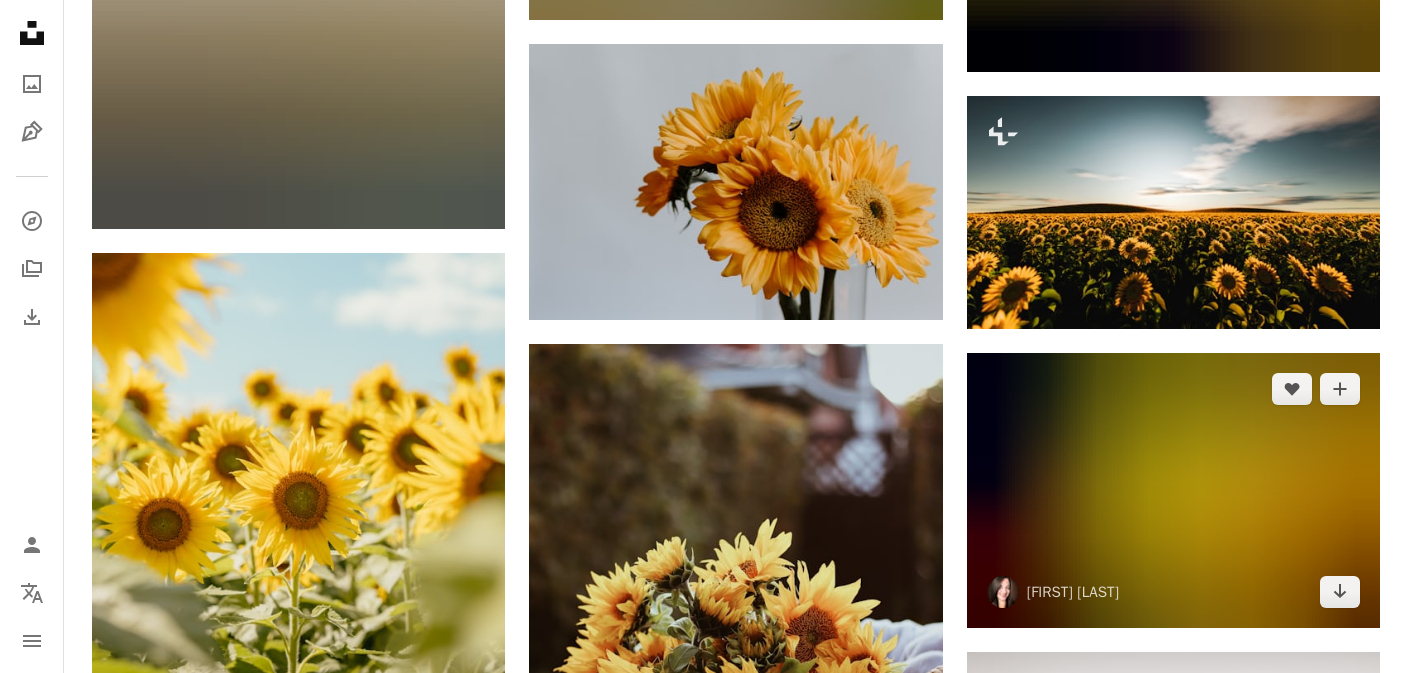 scroll, scrollTop: 19700, scrollLeft: 0, axis: vertical 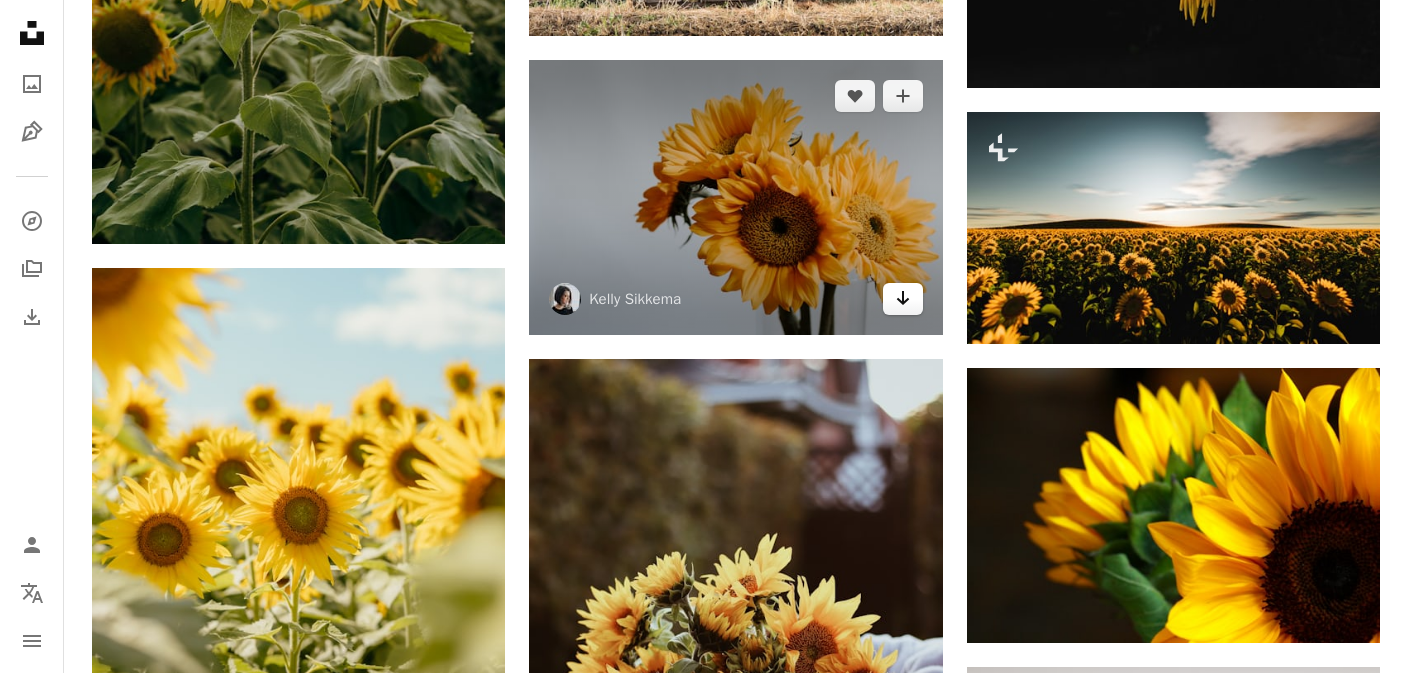 click on "Arrow pointing down" at bounding box center [903, 299] 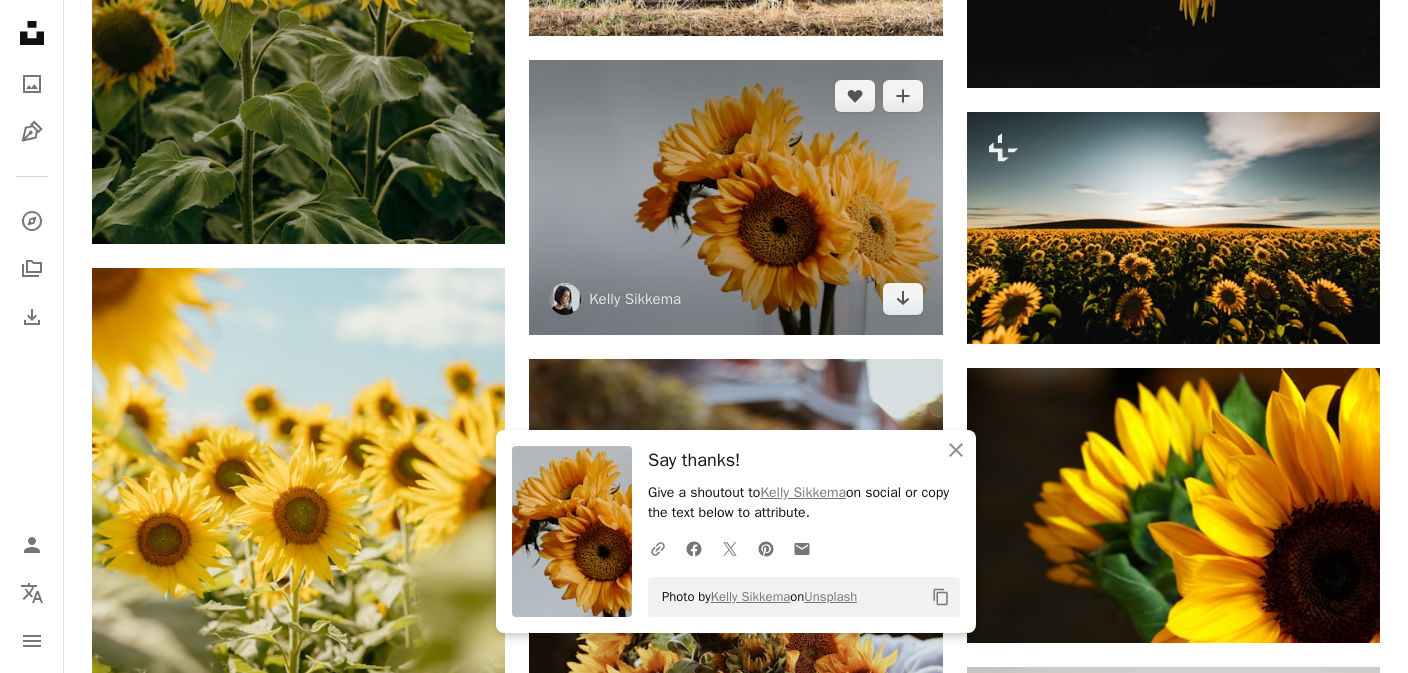 scroll, scrollTop: 20200, scrollLeft: 0, axis: vertical 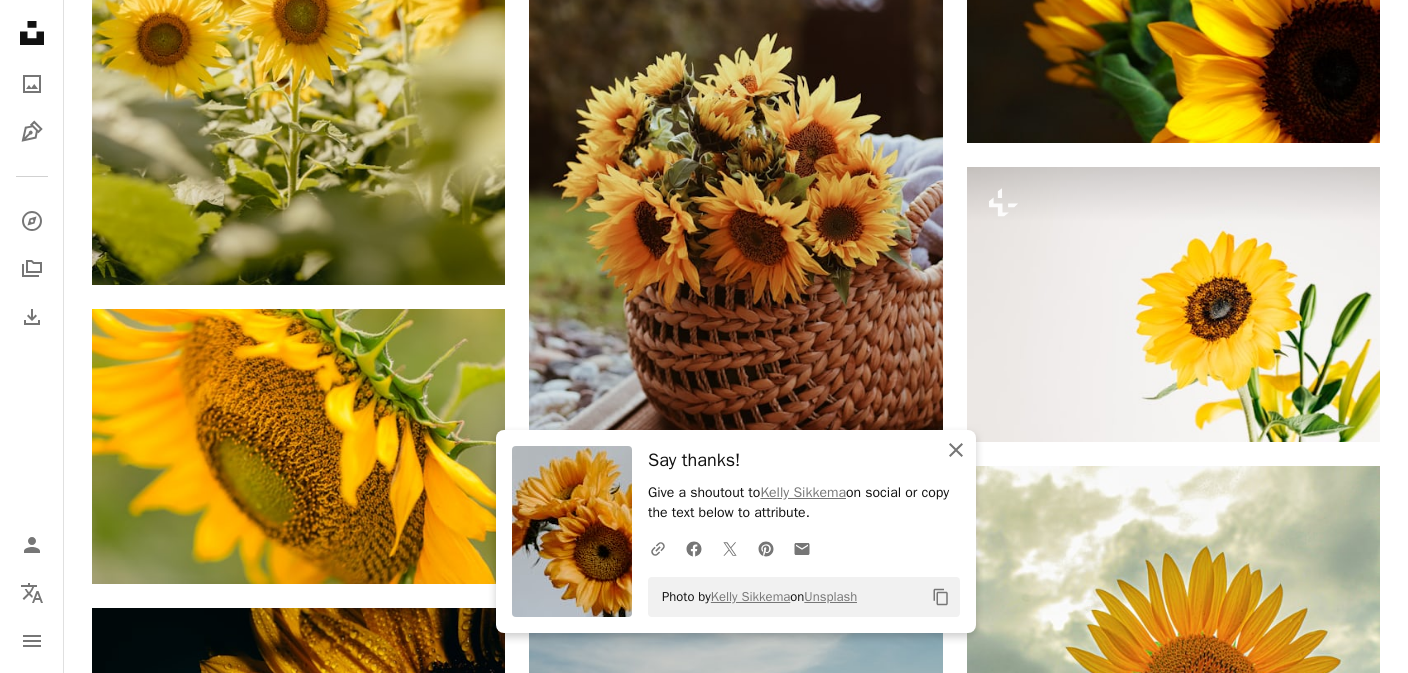 click on "An X shape Close" at bounding box center (956, 450) 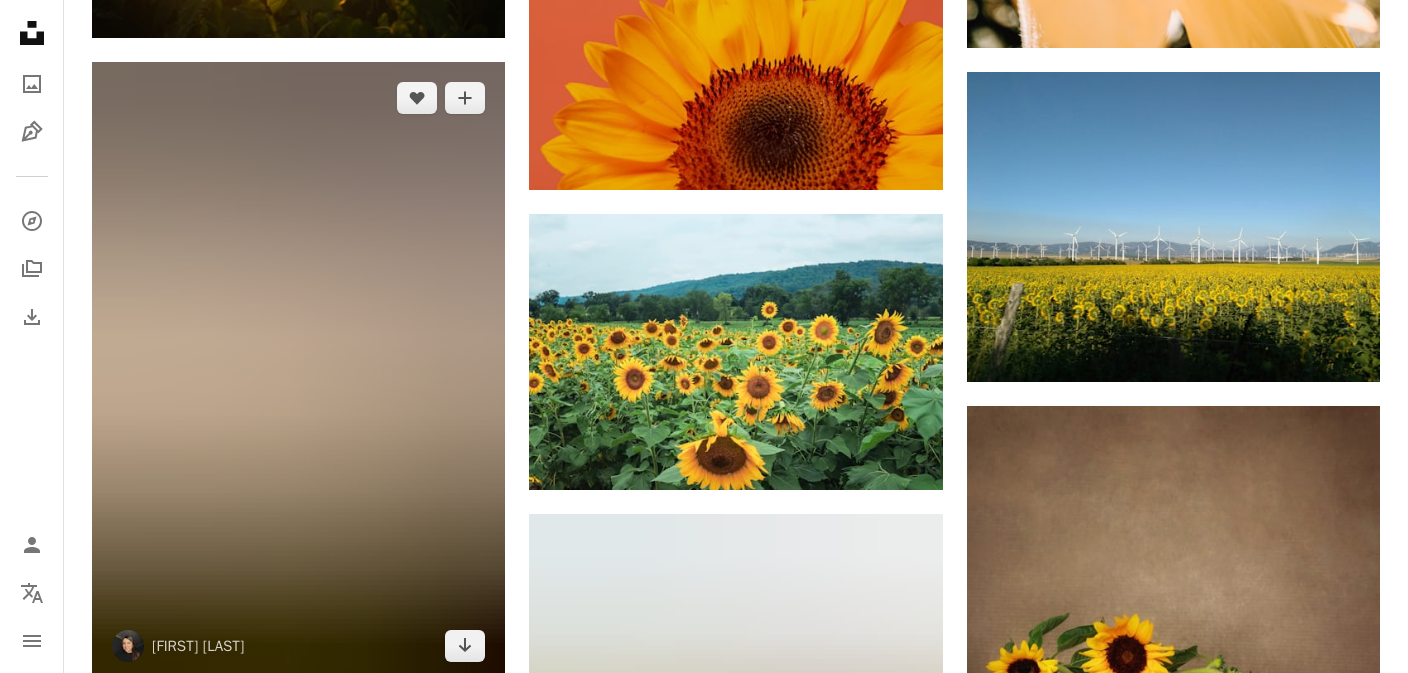 scroll, scrollTop: 24100, scrollLeft: 0, axis: vertical 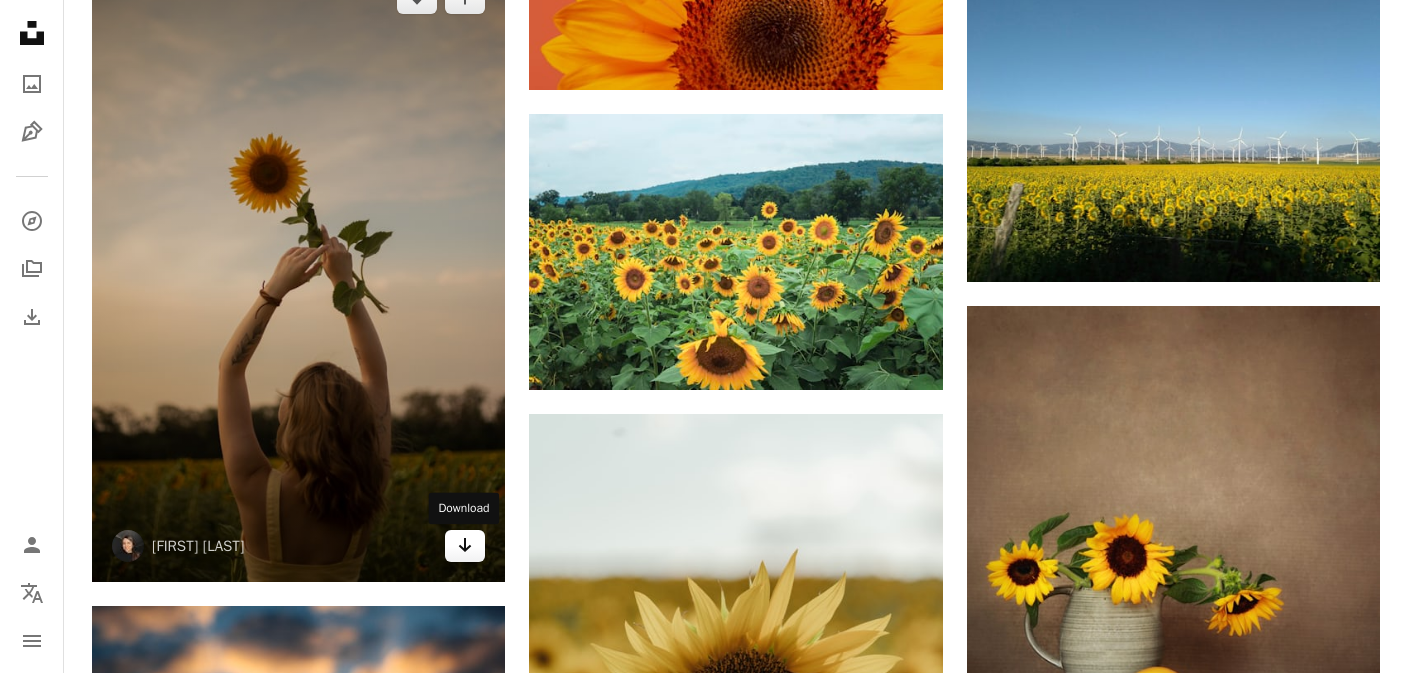 click 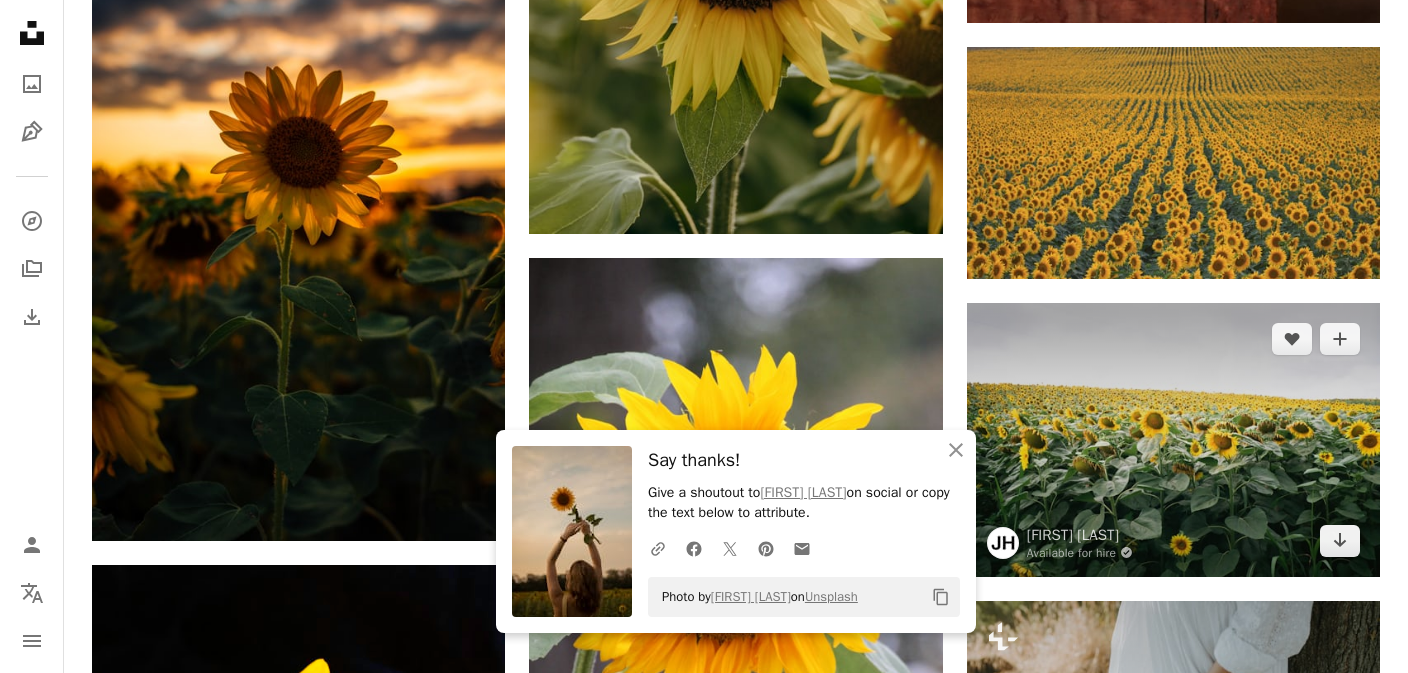 scroll, scrollTop: 24800, scrollLeft: 0, axis: vertical 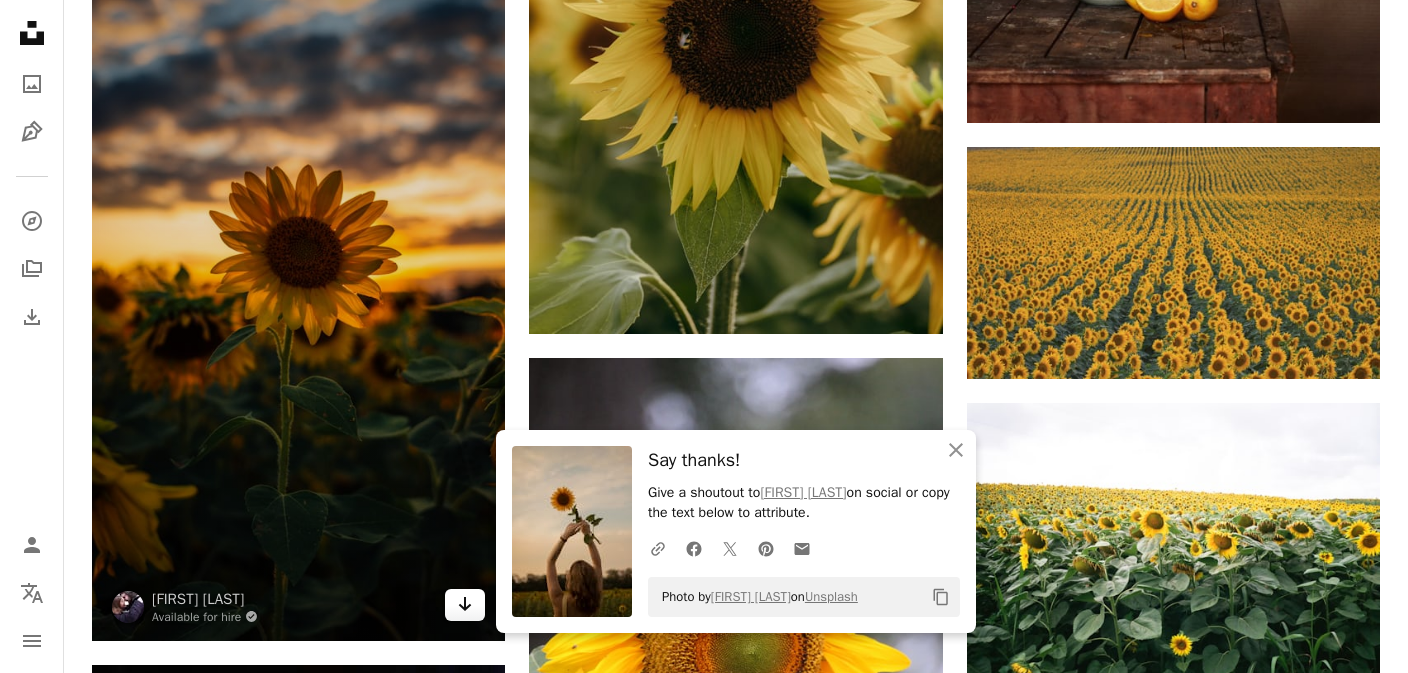 click on "Arrow pointing down" at bounding box center [465, 605] 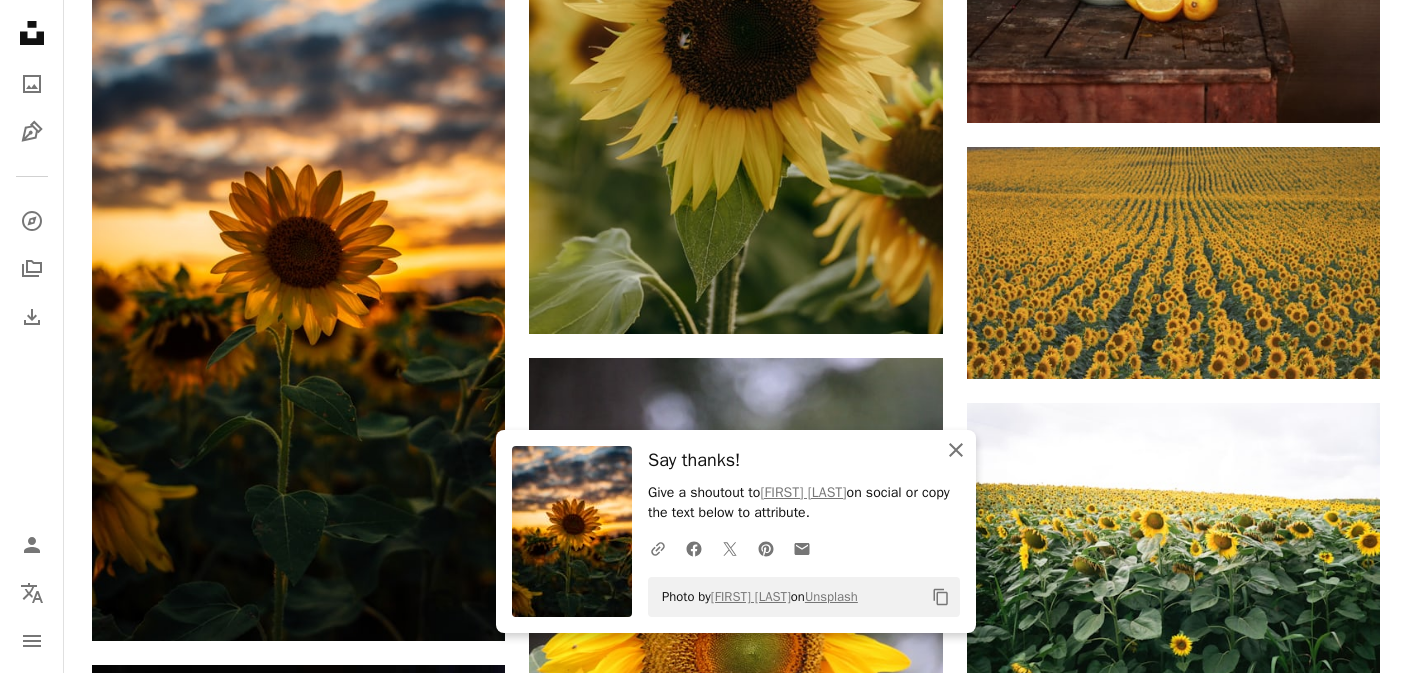 click on "An X shape" 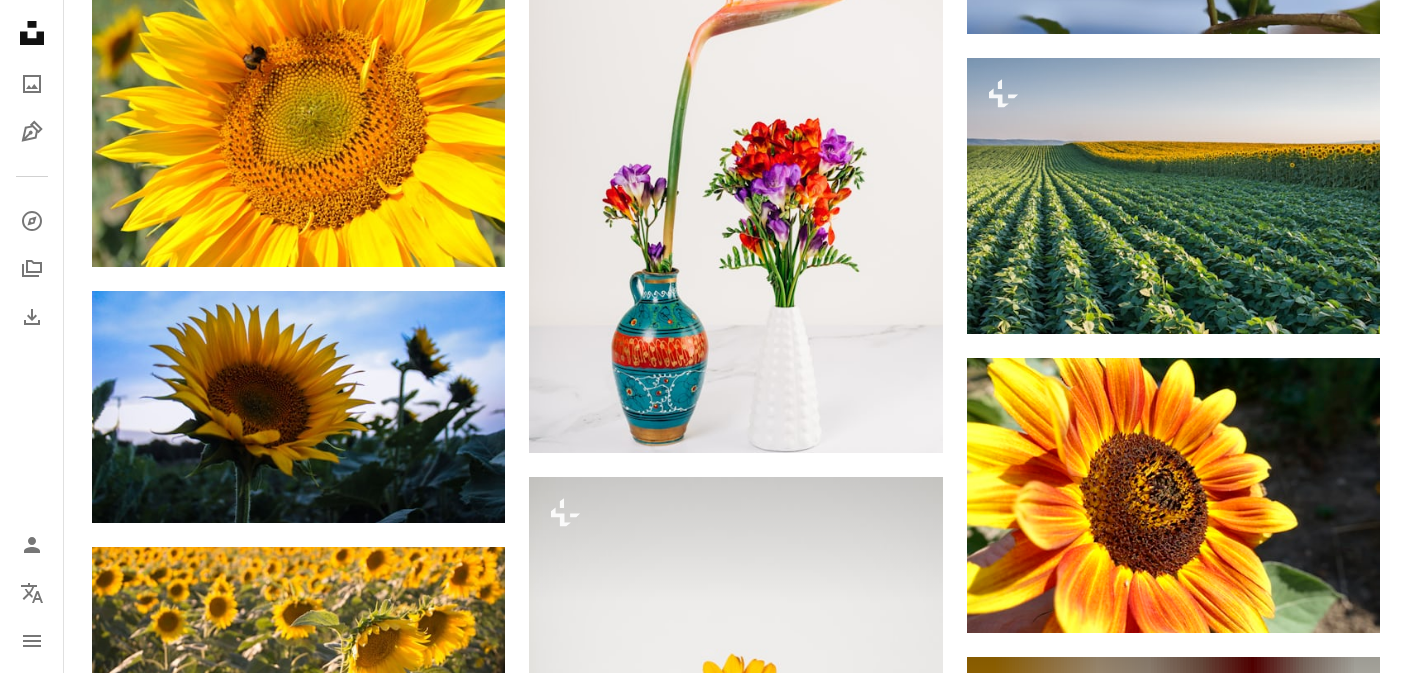 scroll, scrollTop: 29700, scrollLeft: 0, axis: vertical 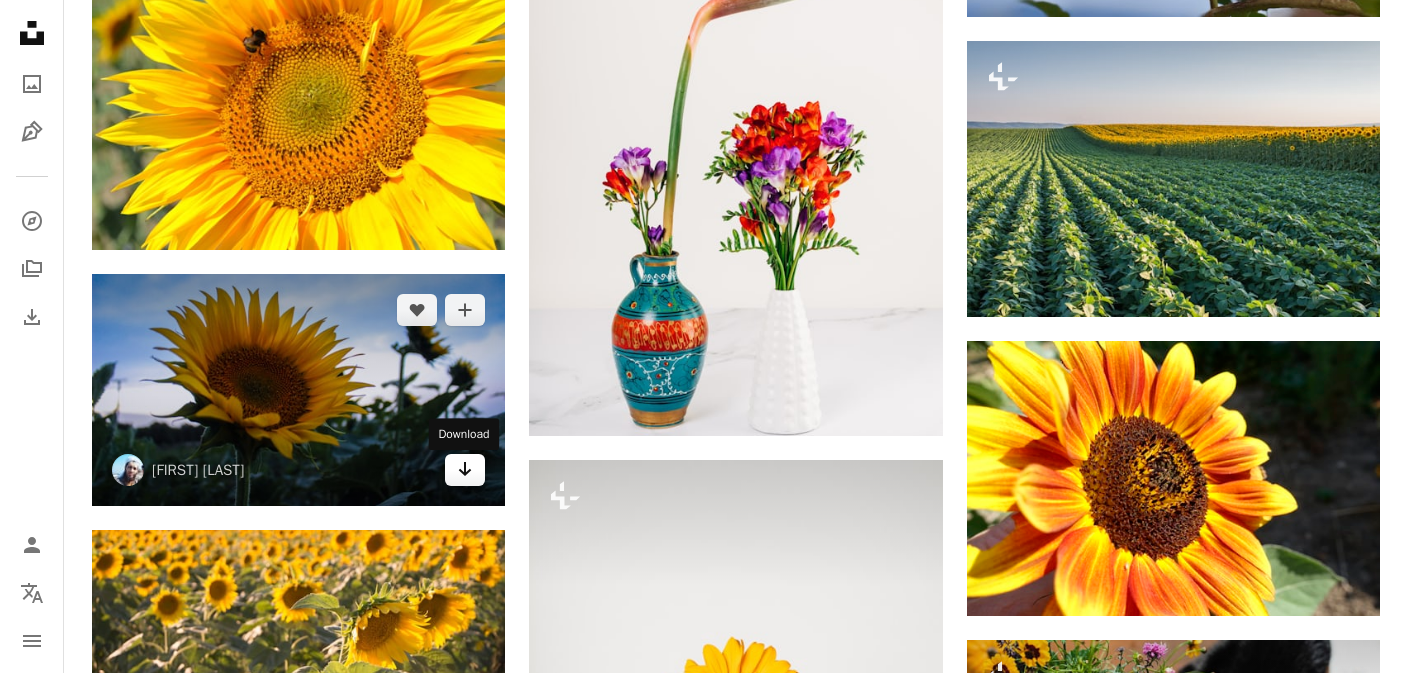 click on "Arrow pointing down" 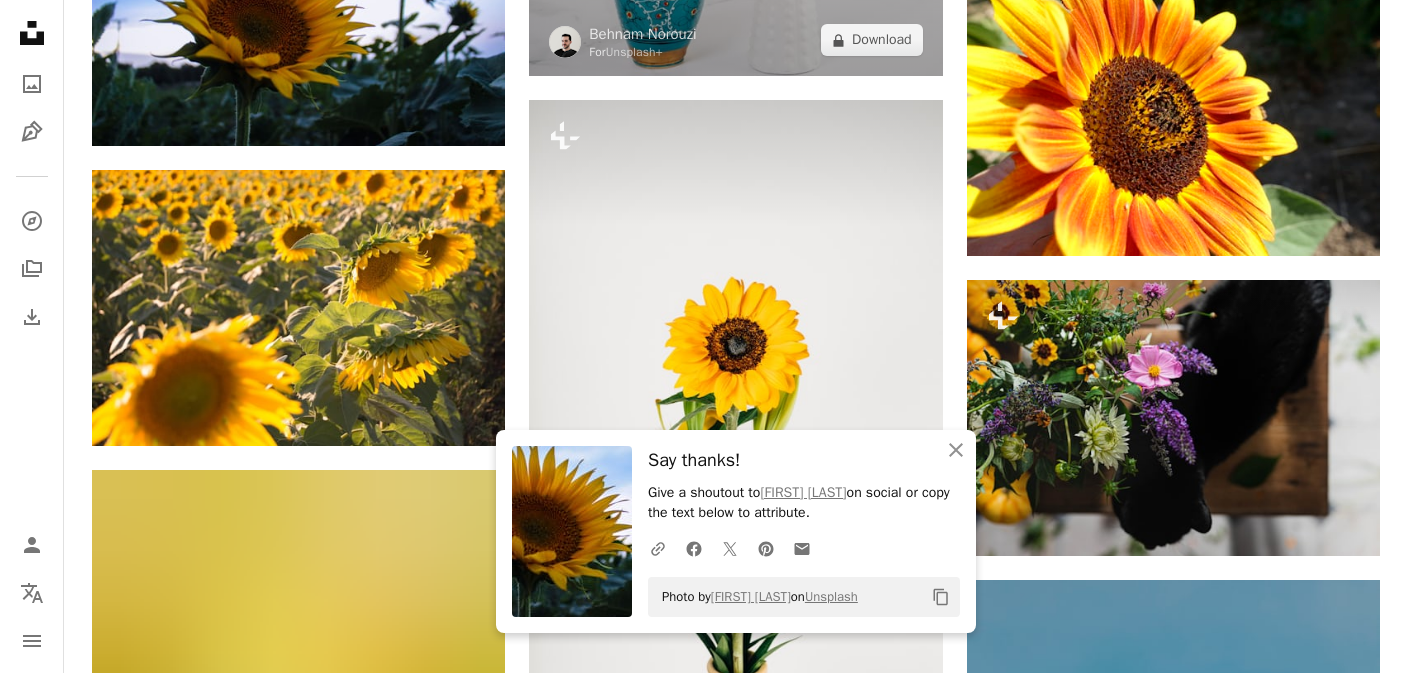 scroll, scrollTop: 30100, scrollLeft: 0, axis: vertical 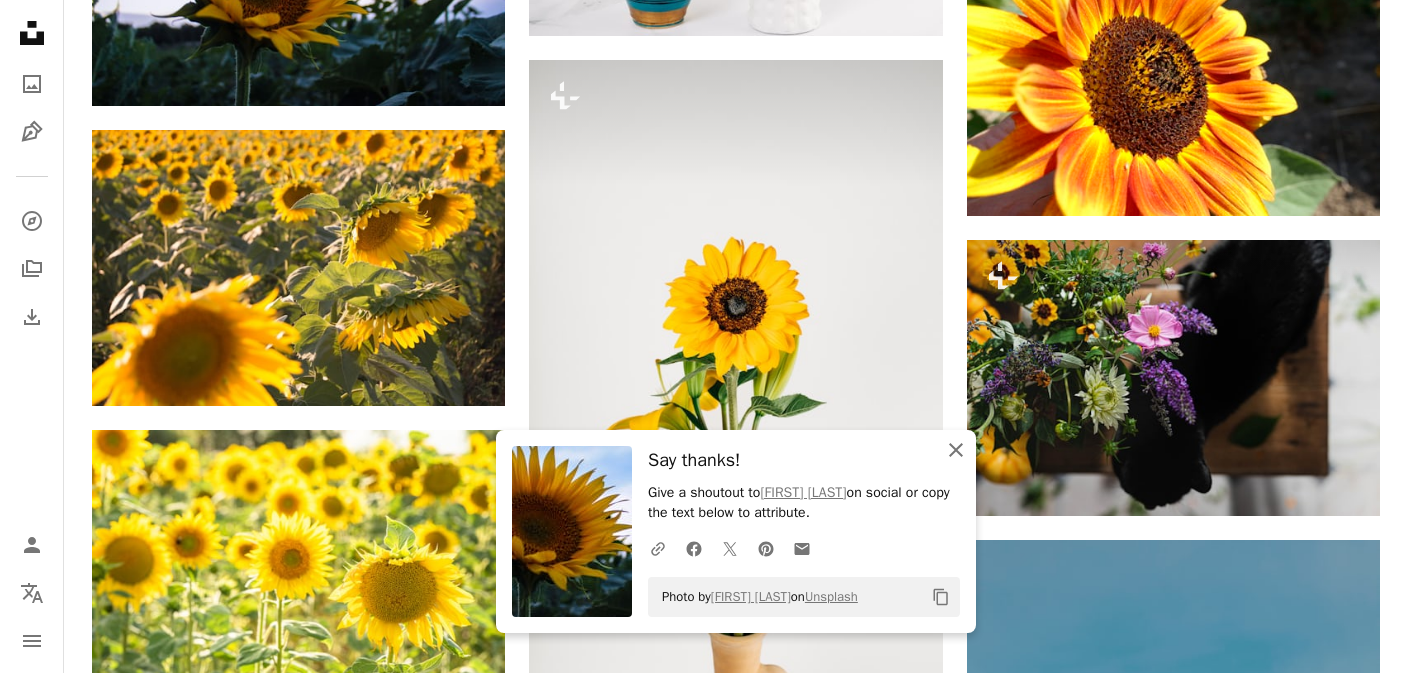 click on "An X shape" 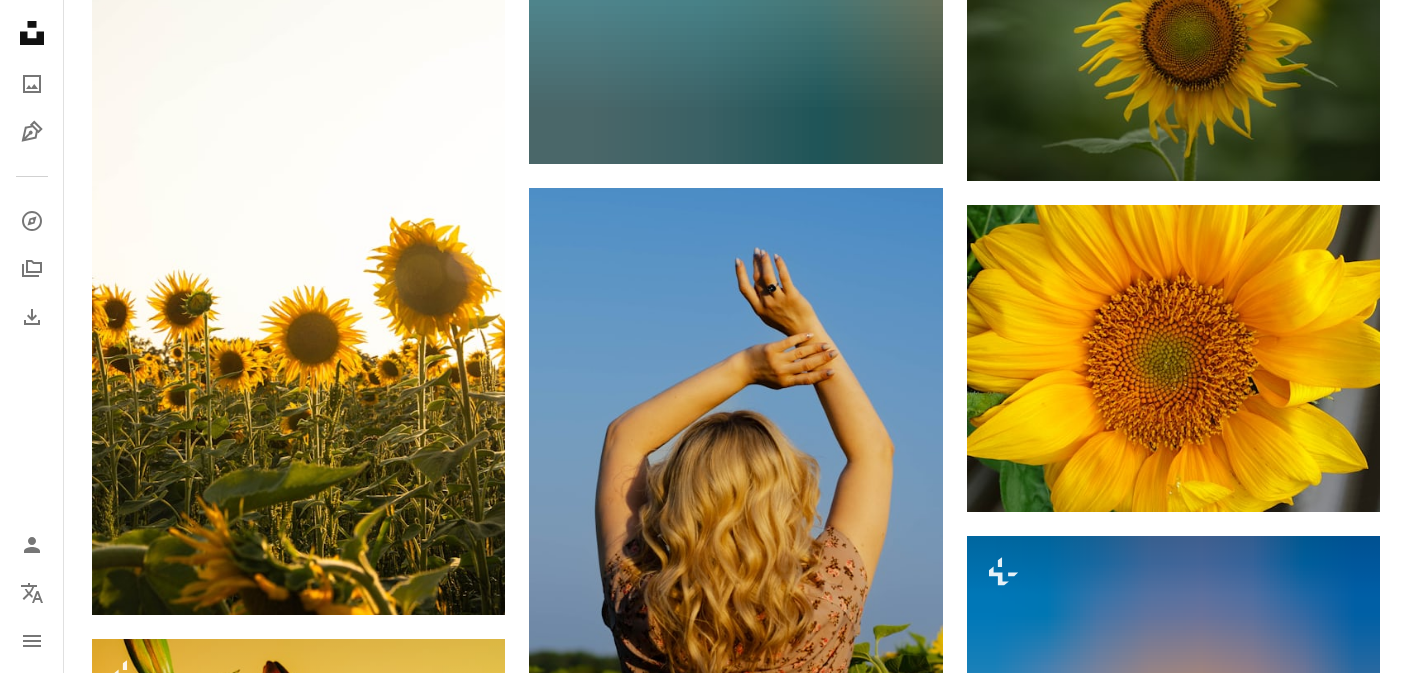 scroll, scrollTop: 36500, scrollLeft: 0, axis: vertical 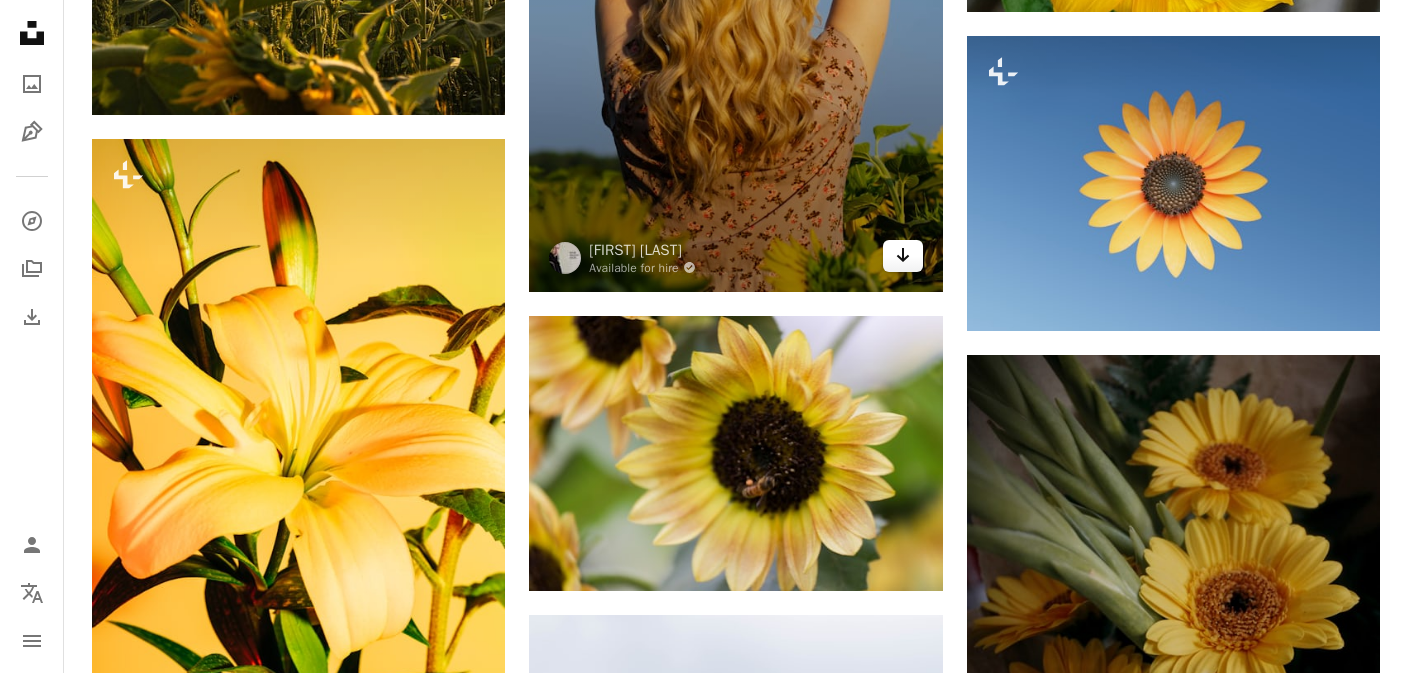 click on "Arrow pointing down" at bounding box center (903, 256) 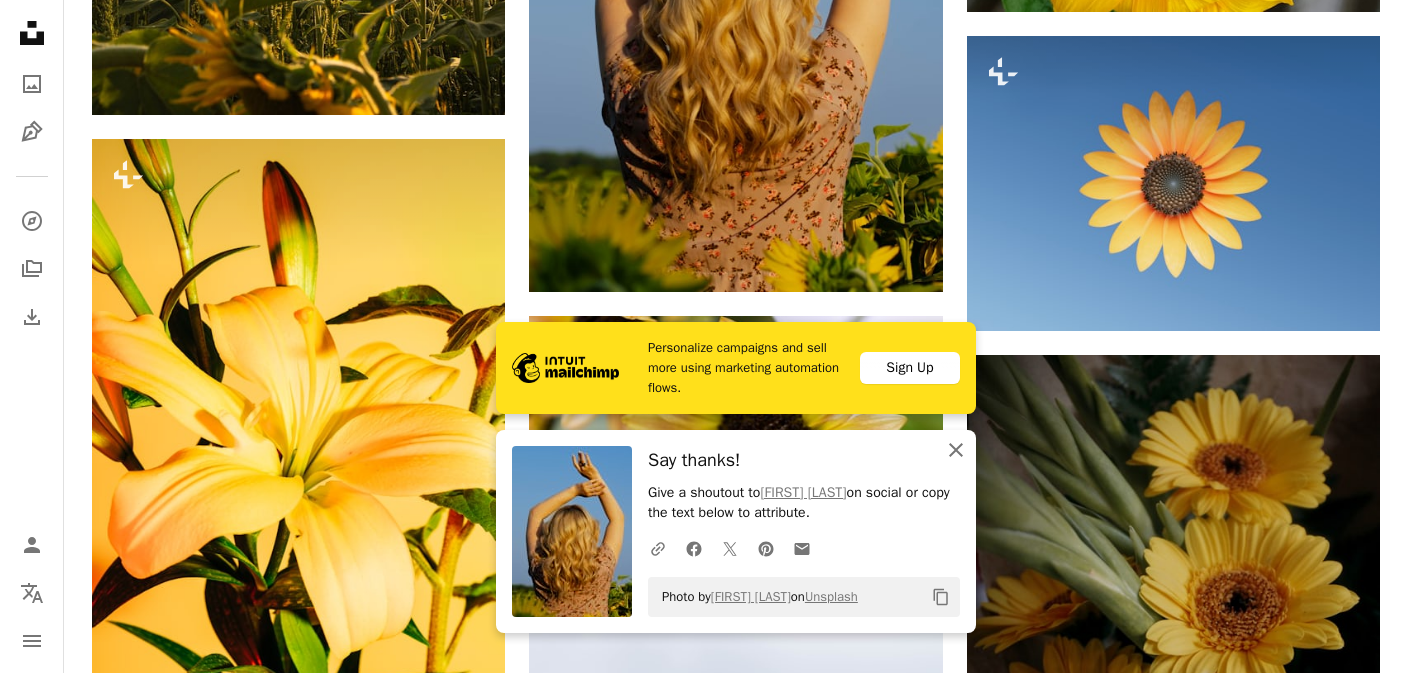 click on "An X shape Close" at bounding box center [956, 450] 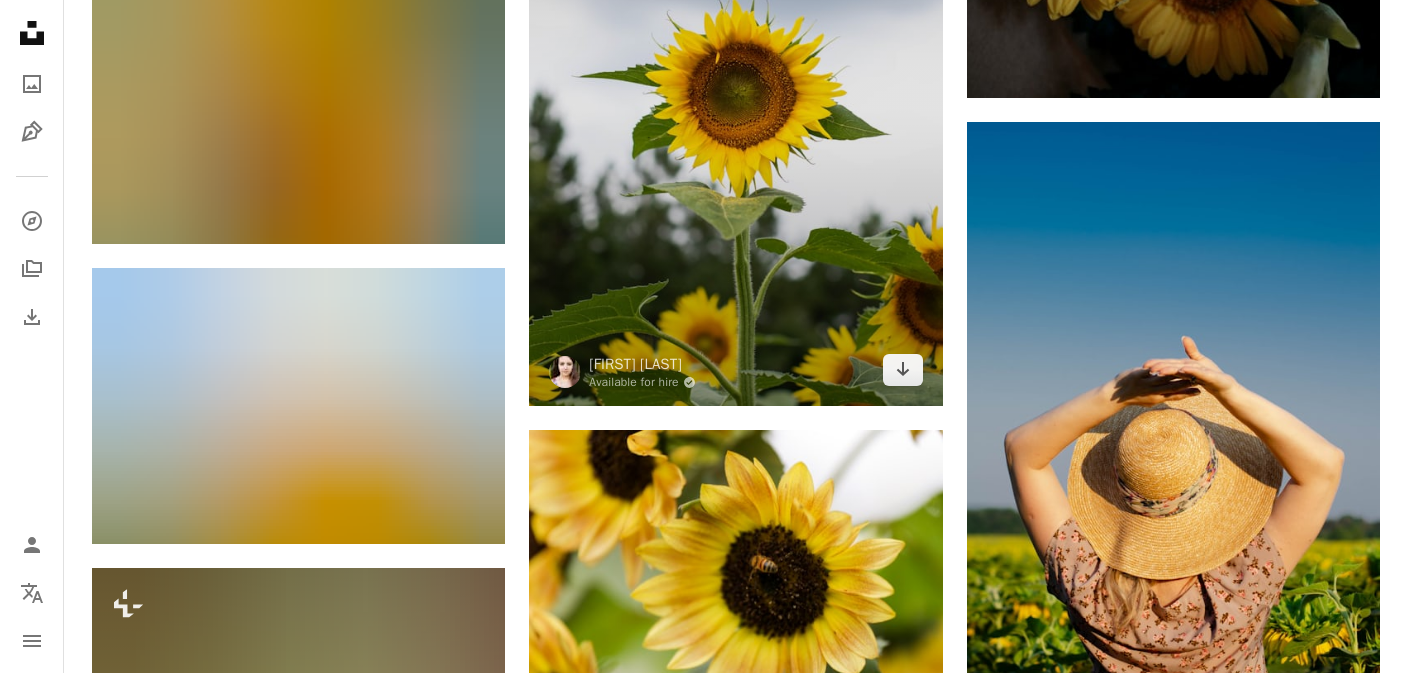 scroll, scrollTop: 37300, scrollLeft: 0, axis: vertical 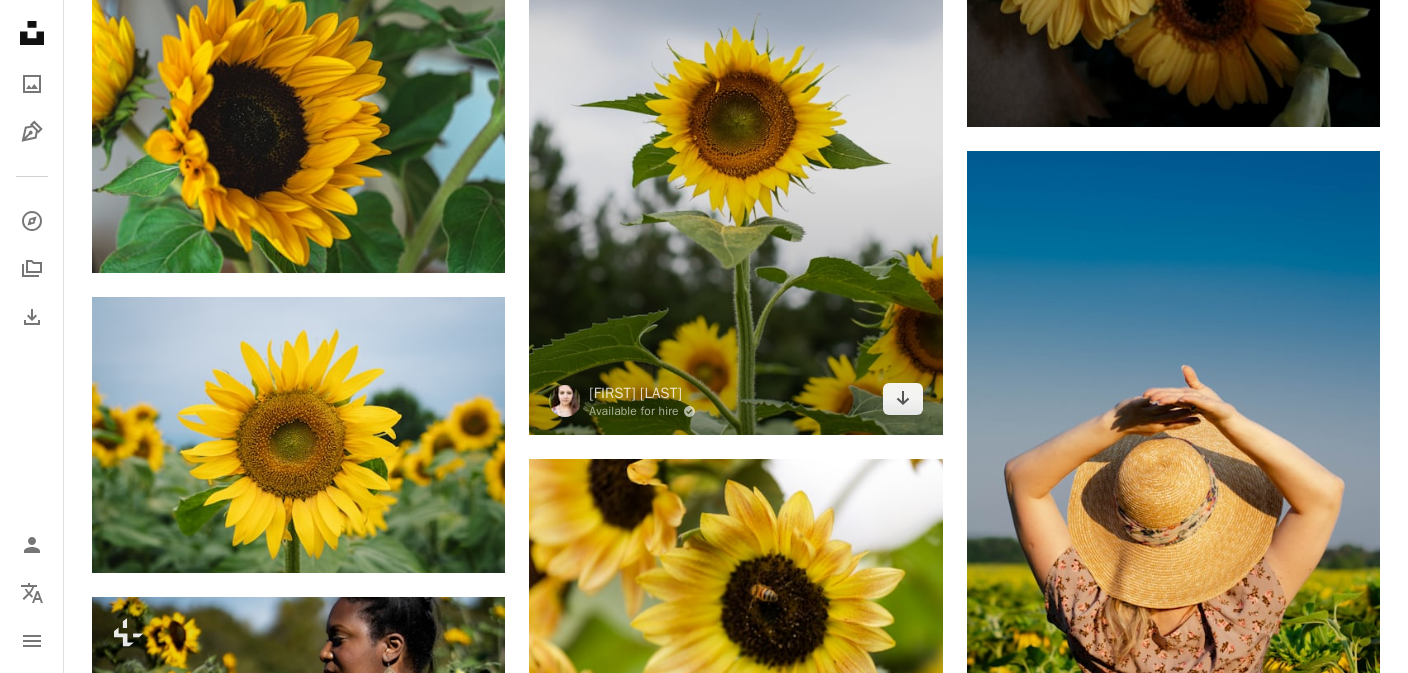 click at bounding box center [735, 125] 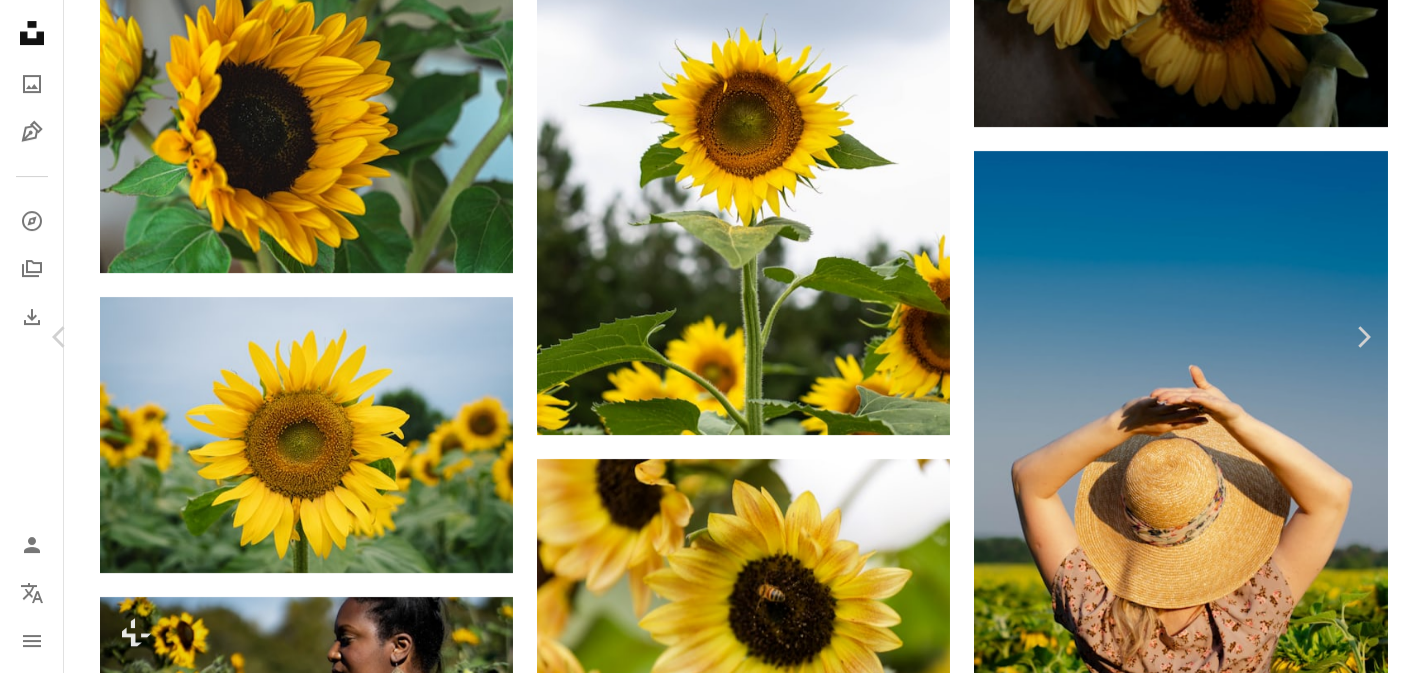 click on "An X shape Chevron left Chevron right Lindsey Erin Available for hire A checkmark inside of a circle A heart A plus sign Download free Chevron down Zoom in Views 138,773 Downloads 792 A forward-right arrow Share Info icon Info More Actions Calendar outlined Published on  August 12, 2020 Camera Canon, EOS 7D Mark II Safety Free to use under the  Unsplash License summer sunflower yellow sunflowers sunflower field flower plant blossom Public domain images Browse premium related images on iStock  |  Save 20% with code UNSPLASH20 View more on iStock  ↗ Related images A heart A plus sign Lindsey Erin Available for hire A checkmark inside of a circle Arrow pointing down Plus sign for Unsplash+ A heart A plus sign Abhijit Sinha For  Unsplash+ A lock Download A heart A plus sign Pete F Arrow pointing down A heart A plus sign Héctor Emilio Gonzalez Available for hire A checkmark inside of a circle Arrow pointing down A heart A plus sign Leandro Hernández Available for hire A checkmark inside of a circle A heart" at bounding box center (711, 5573) 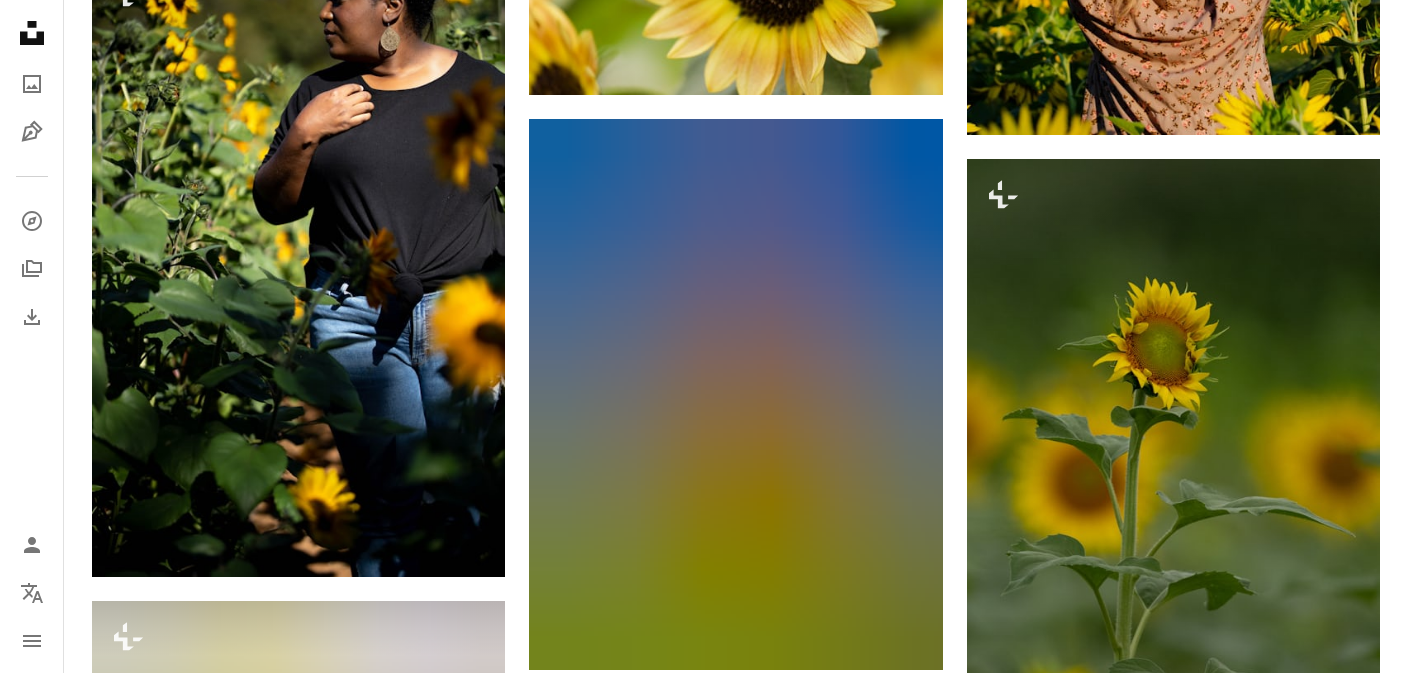scroll, scrollTop: 38000, scrollLeft: 0, axis: vertical 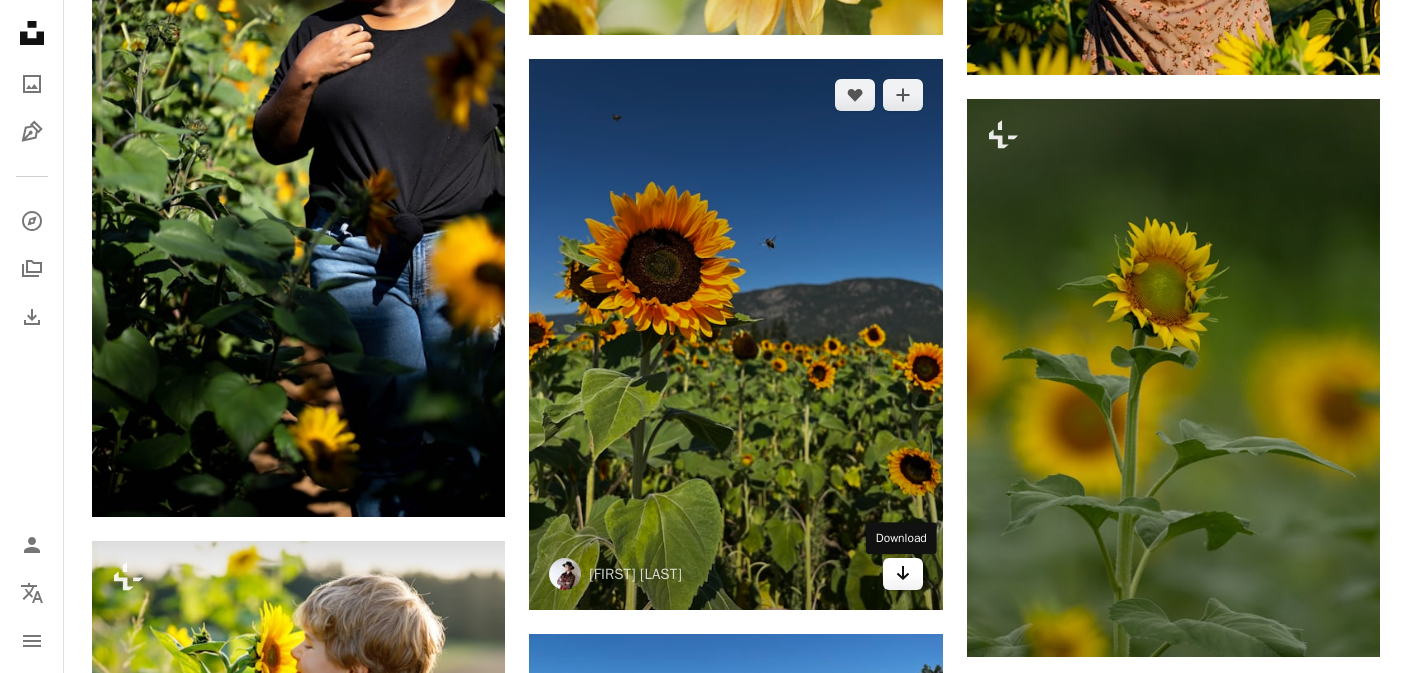 click 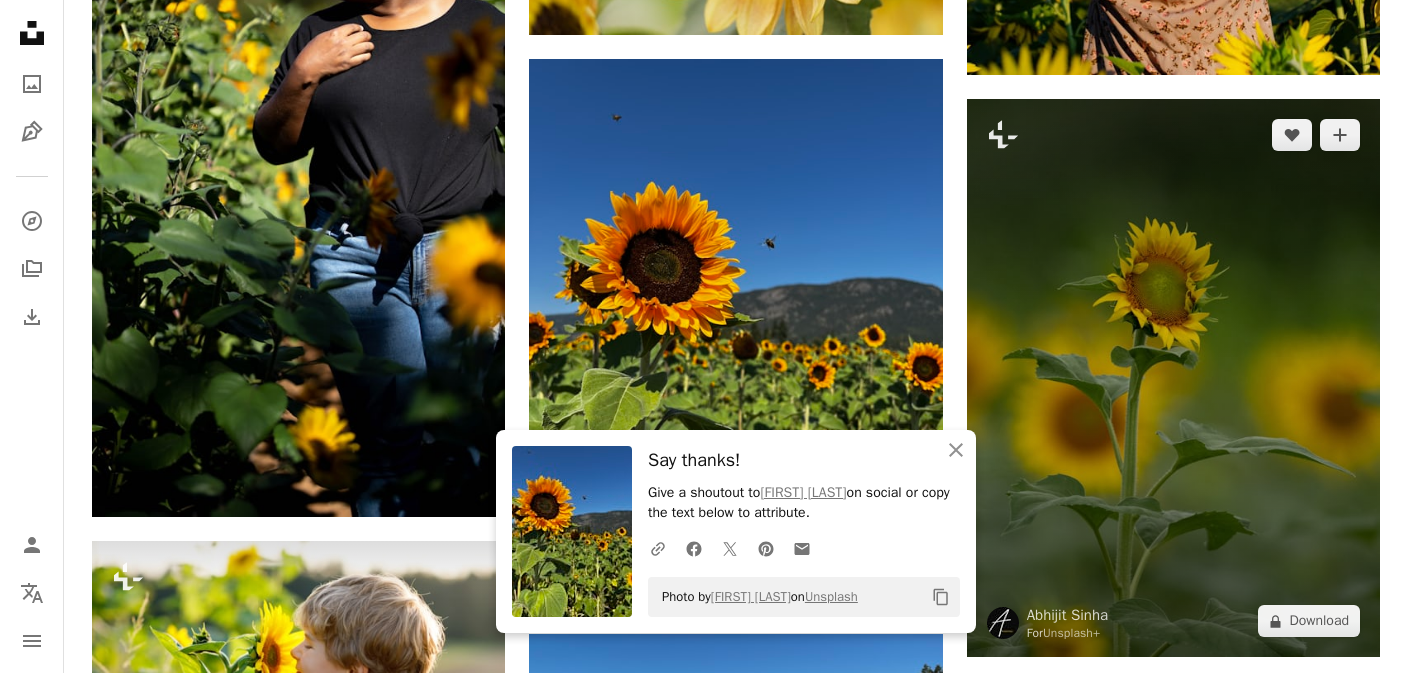 click at bounding box center (1003, 623) 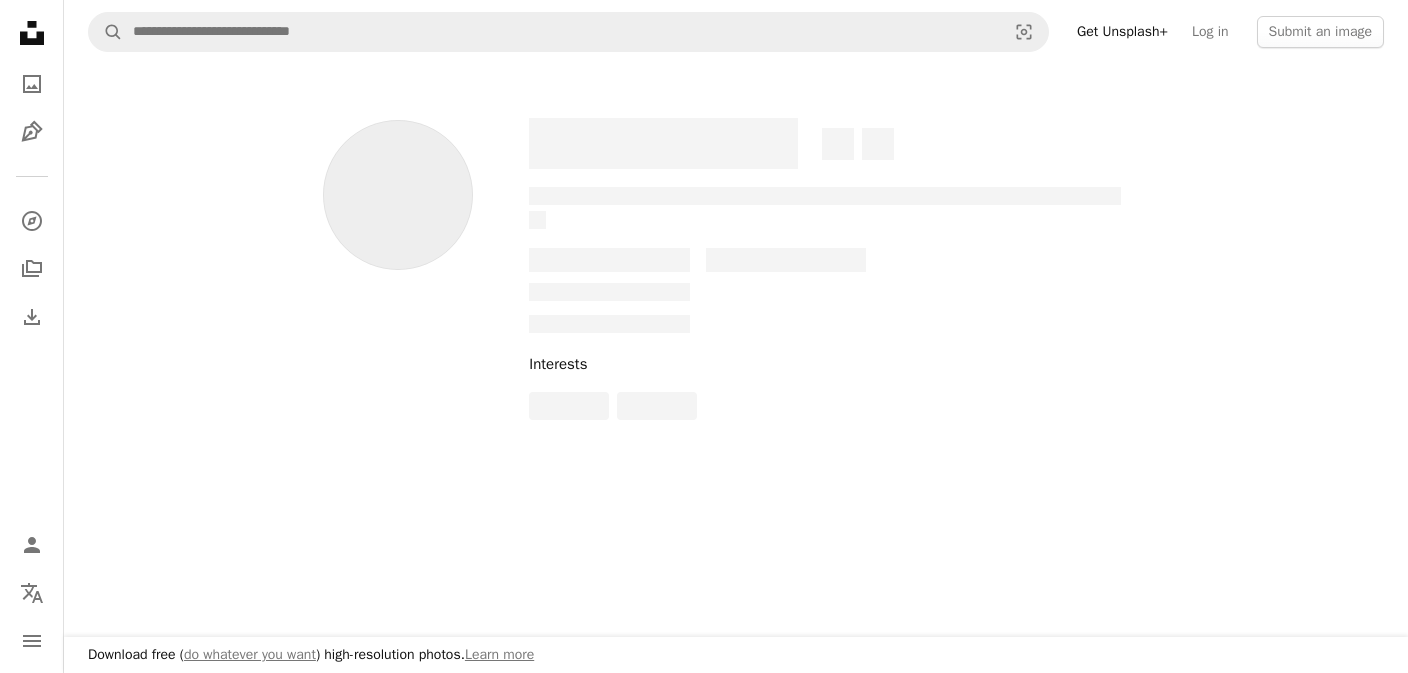 scroll, scrollTop: 0, scrollLeft: 0, axis: both 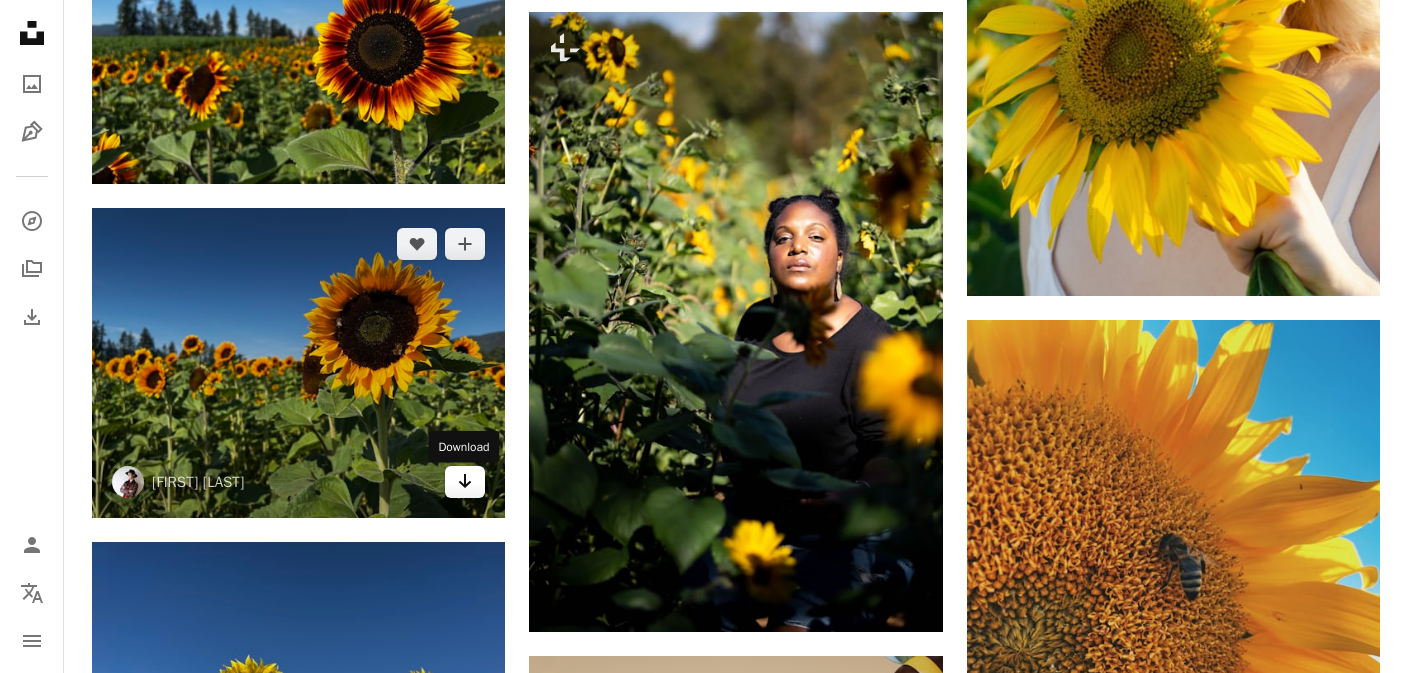 click on "Arrow pointing down" 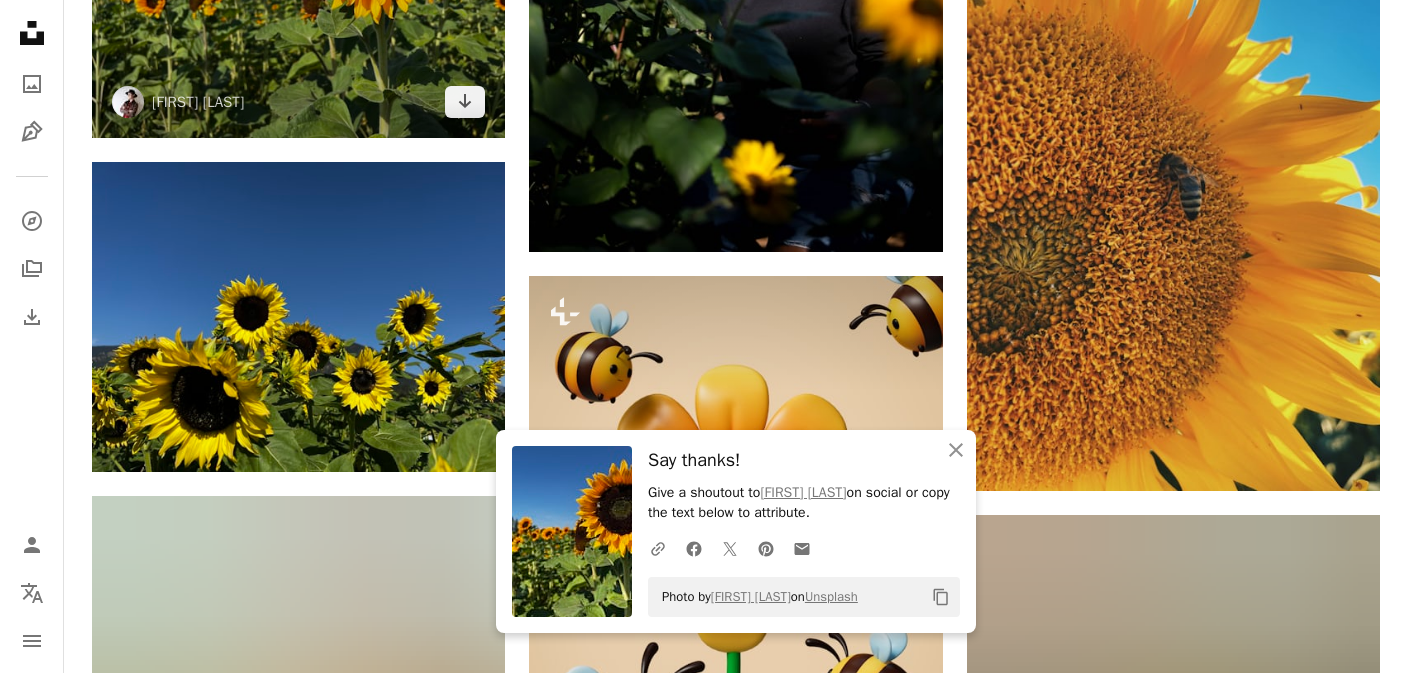 scroll, scrollTop: 40000, scrollLeft: 0, axis: vertical 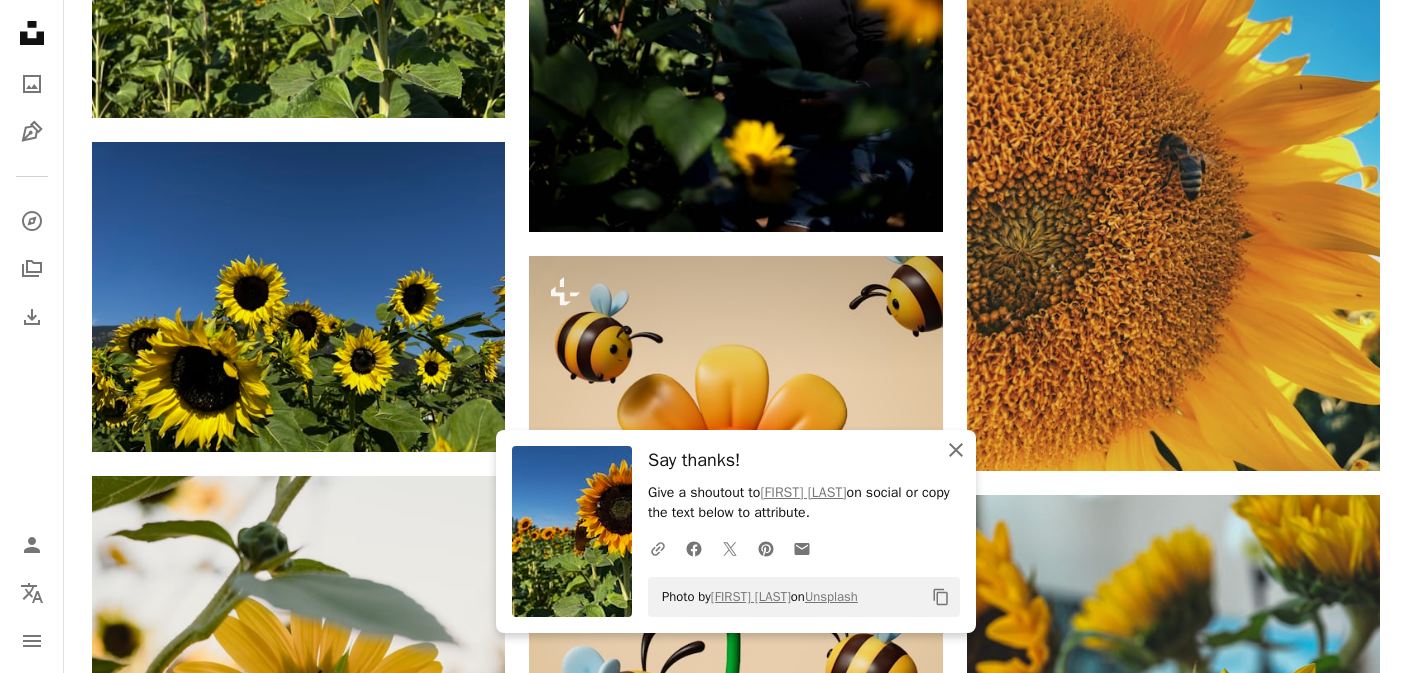 click on "An X shape" 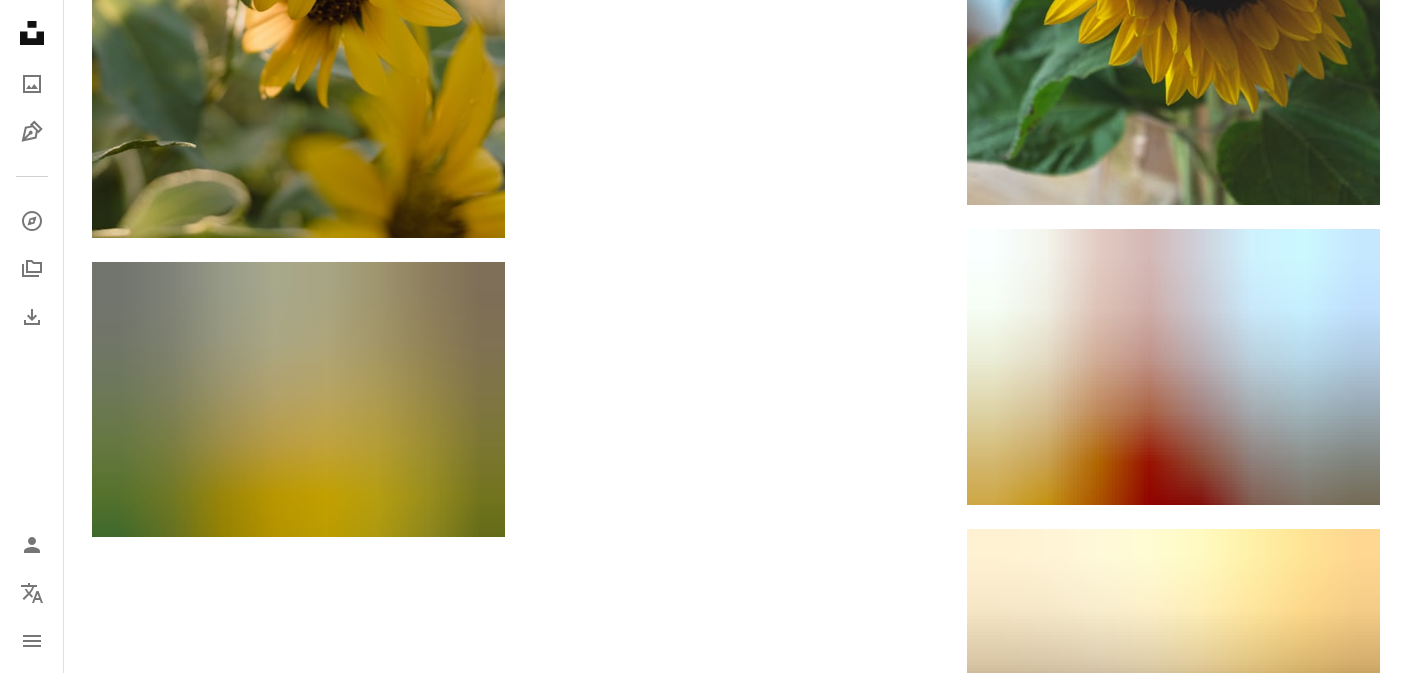 scroll, scrollTop: 40900, scrollLeft: 0, axis: vertical 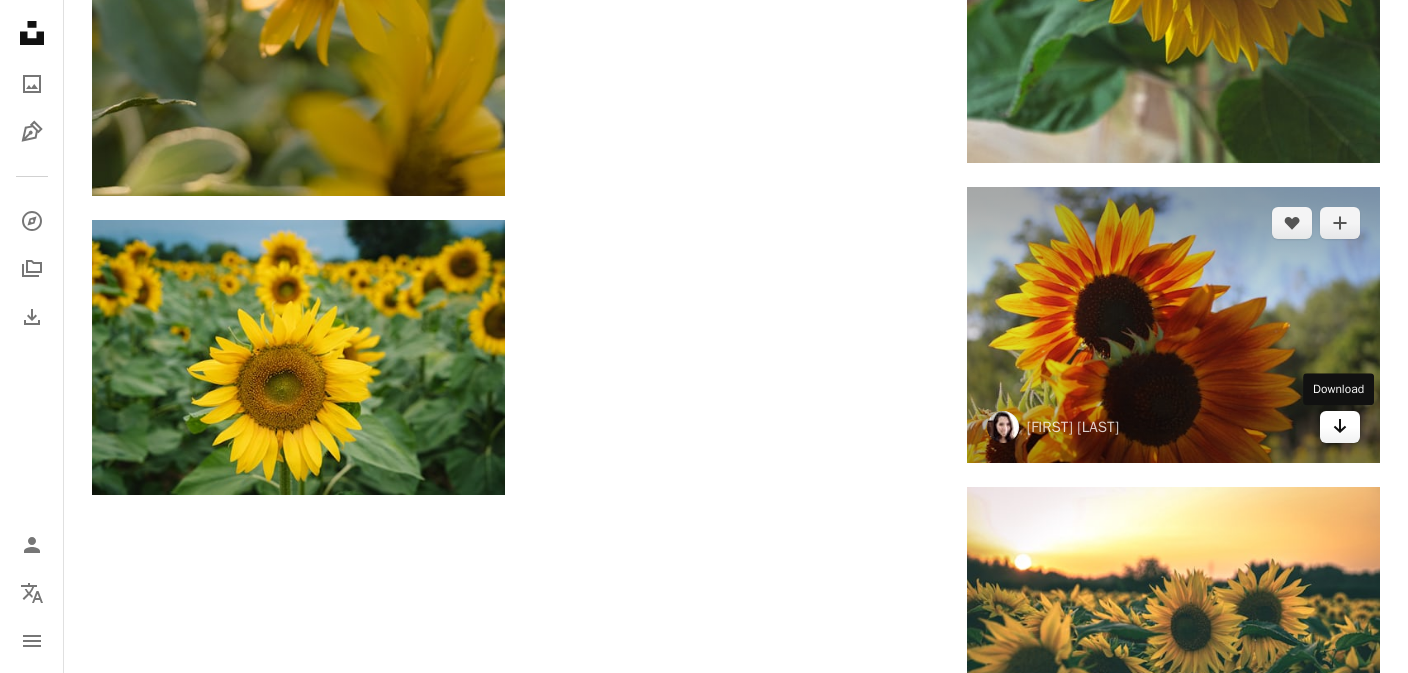 click on "Arrow pointing down" at bounding box center (1340, 427) 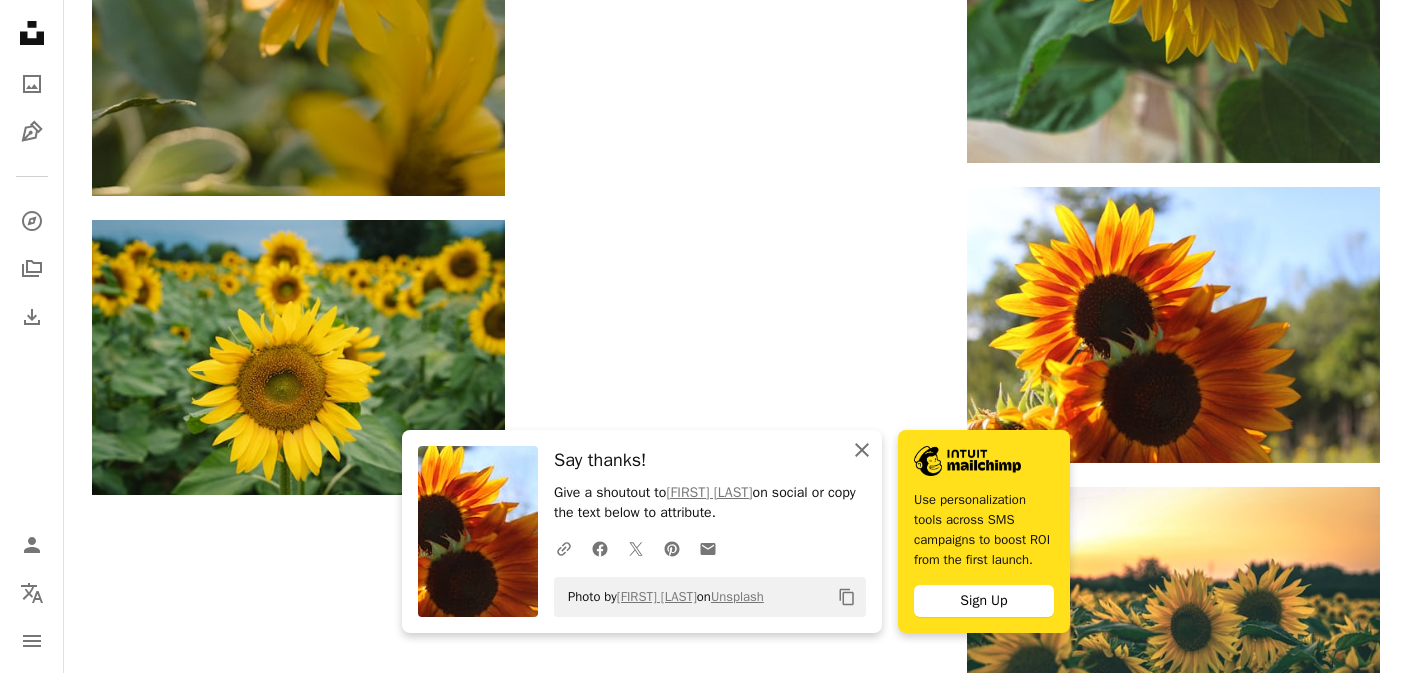 click on "An X shape" 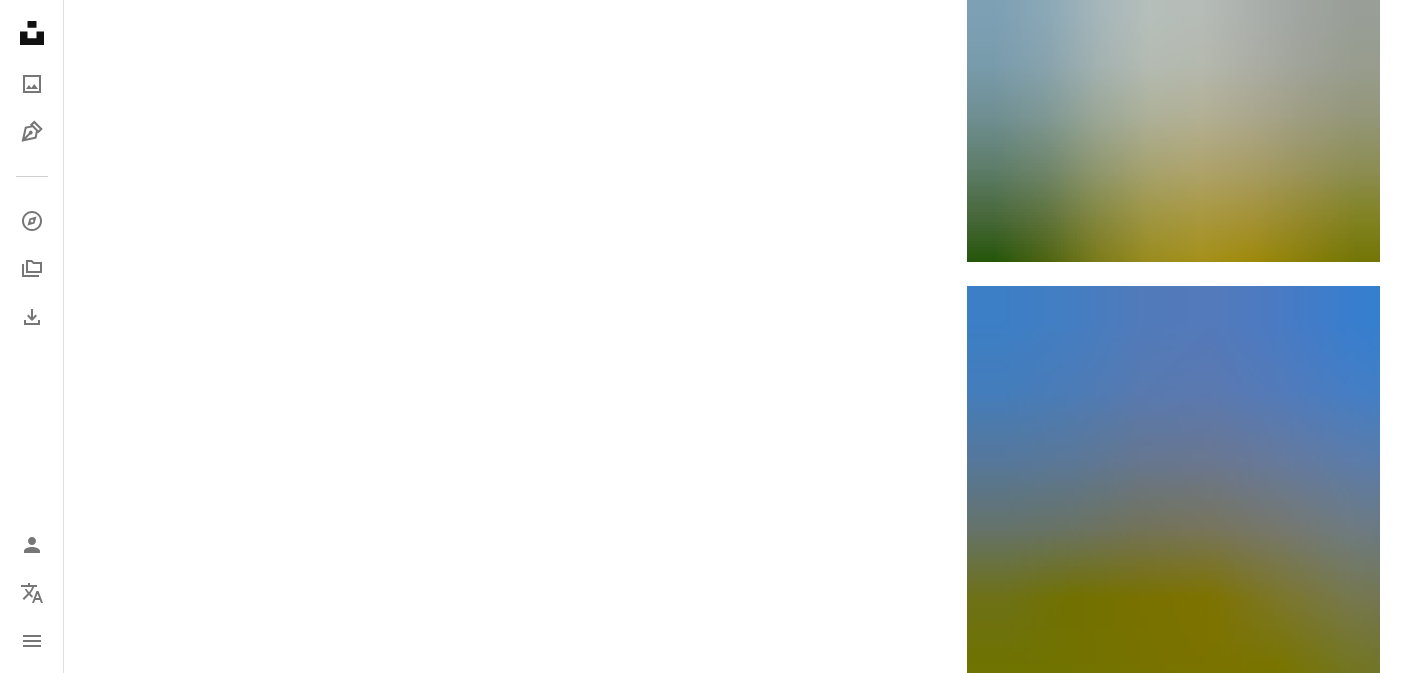 scroll, scrollTop: 42200, scrollLeft: 0, axis: vertical 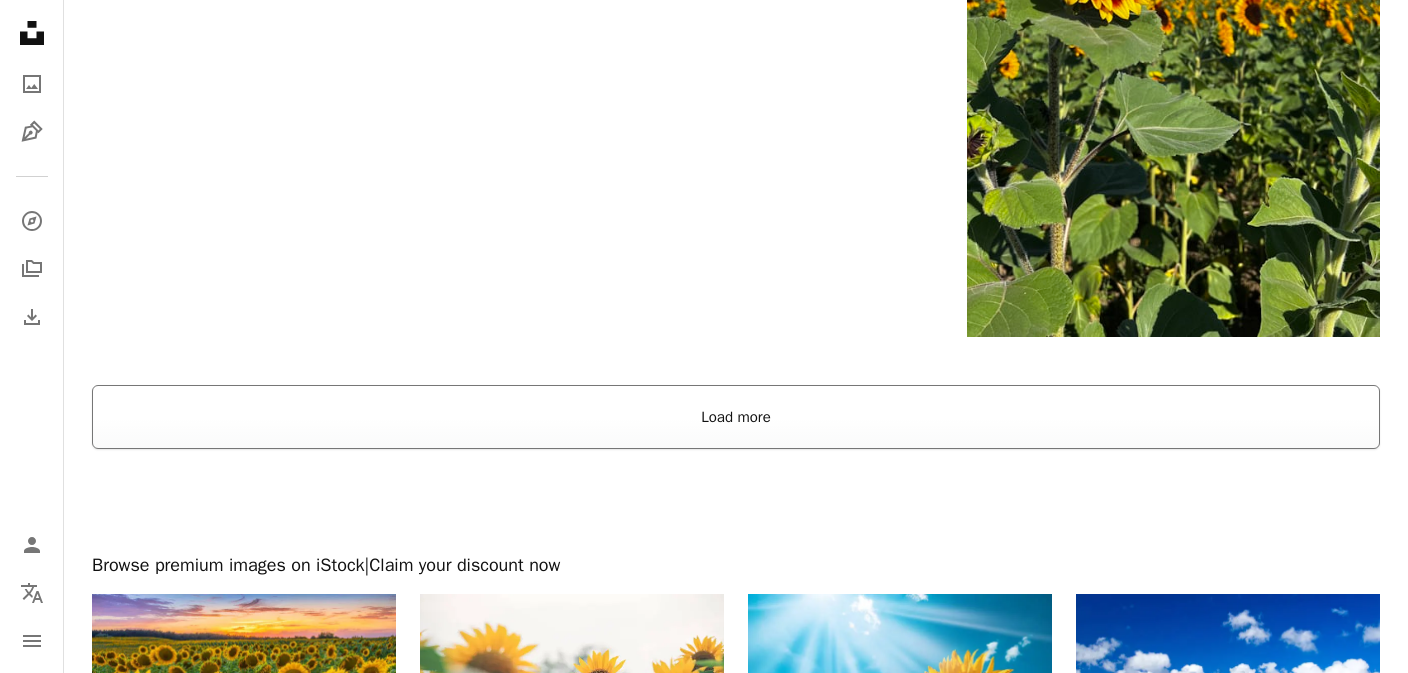 click on "Load more" at bounding box center [736, 417] 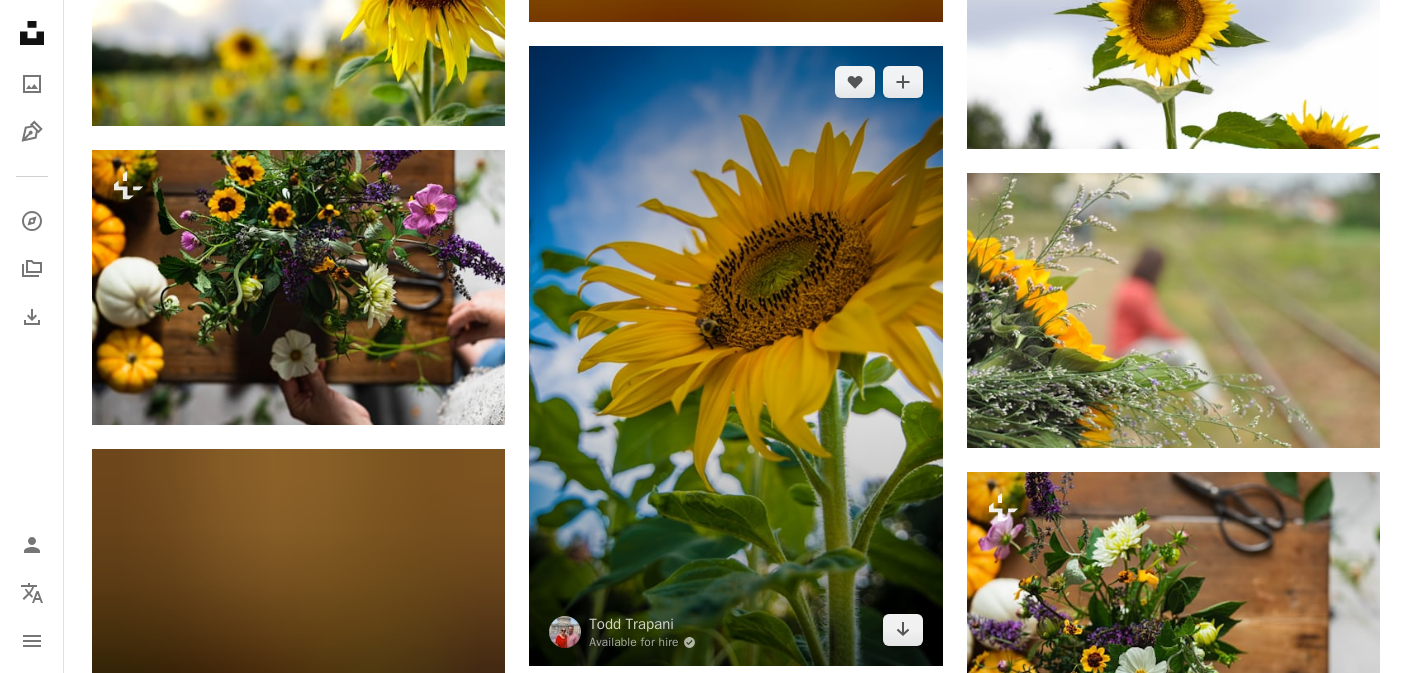 scroll, scrollTop: 52000, scrollLeft: 0, axis: vertical 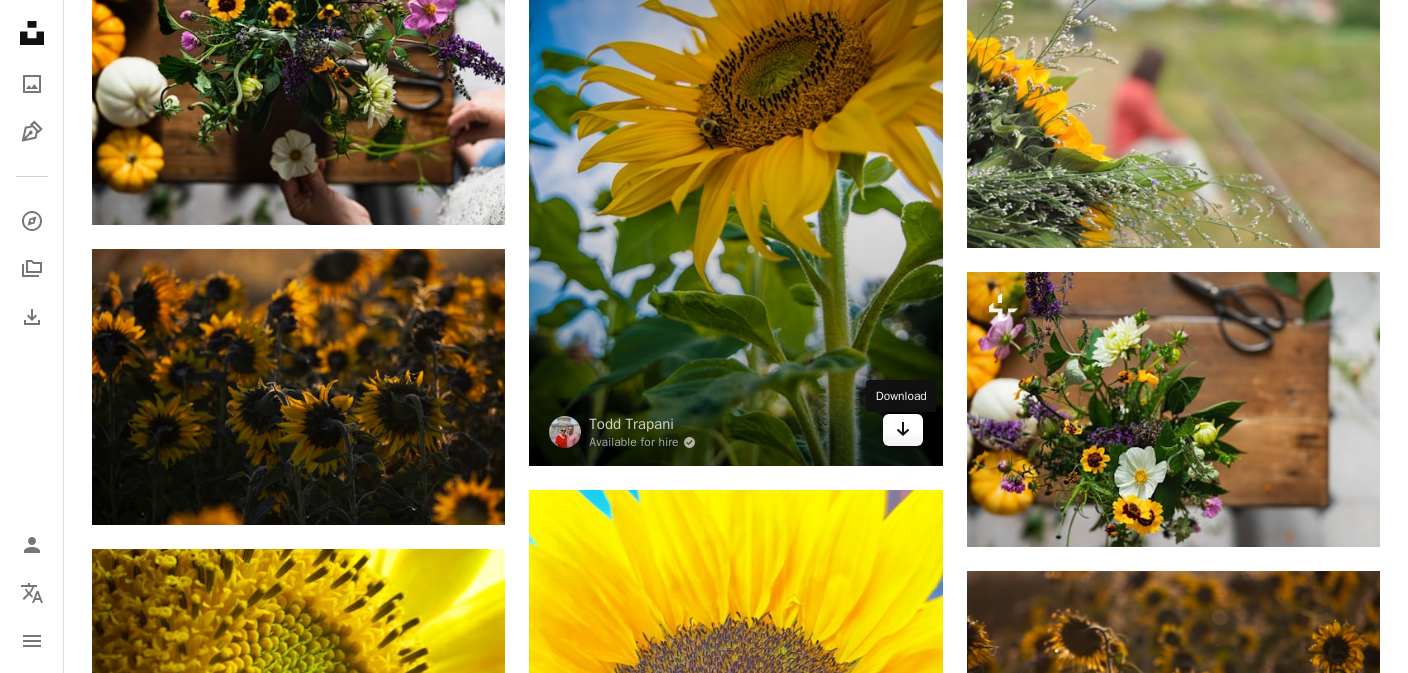 click on "Arrow pointing down" 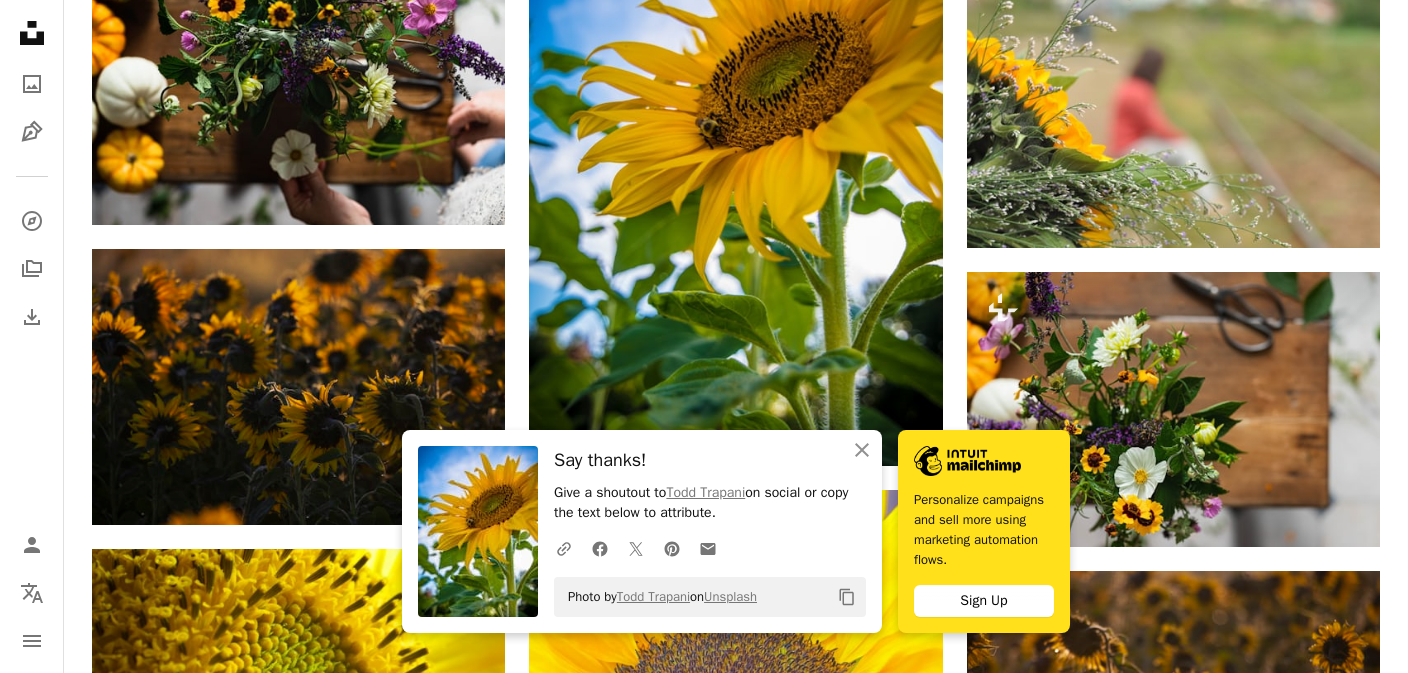 click on "Plus sign for Unsplash+ A heart A plus sign Getty Images For Unsplash+ A lock Download A heart A plus sign Marko Blažević Available for hire A checkmark inside of a circle Arrow pointing down A heart A plus sign Aaron Burden Arrow pointing down A heart A plus sign For Unsplash+ A lock Download A heart A plus sign Pete F Arrow pointing down A heart A plus sign Héctor Emilio Gonzalez Available for hire A checkmark inside of a circle Arrow pointing down A heart A plus sign Leandro Hernández Available for hire A checkmark inside of a circle A heart" at bounding box center [736, -23303] 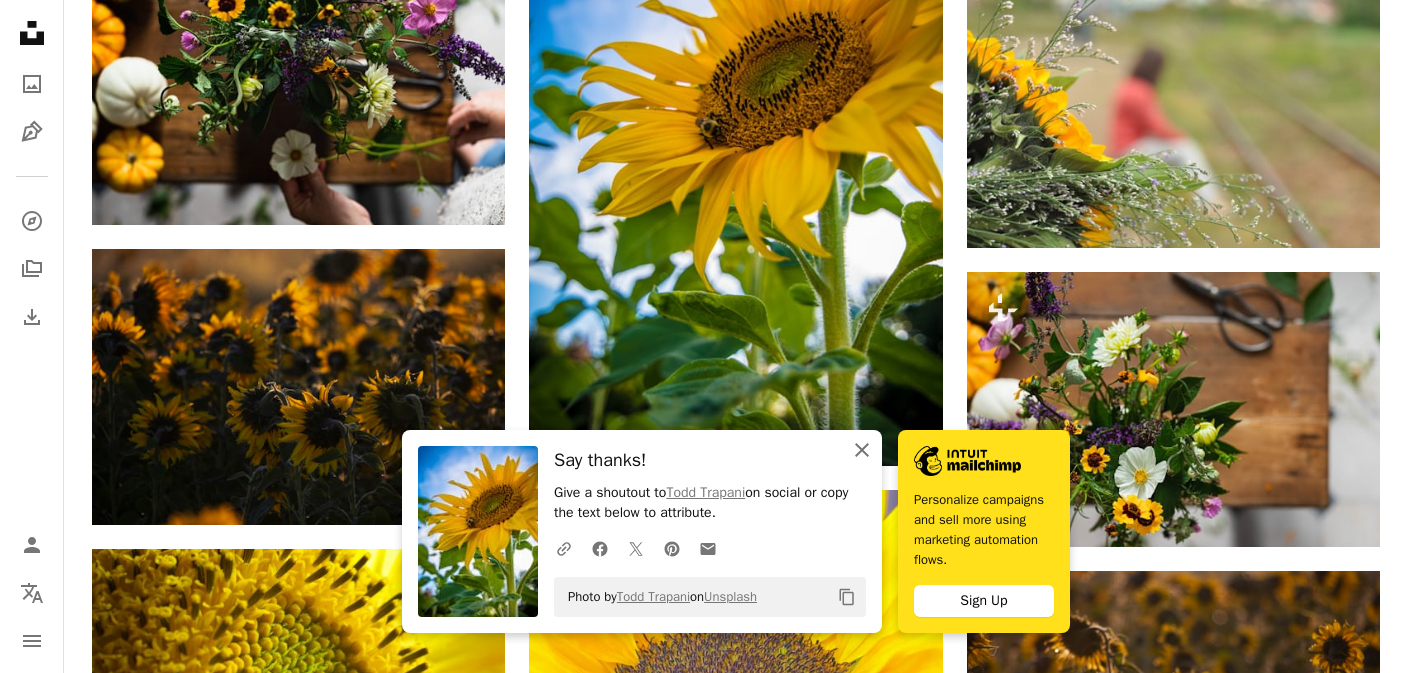 click 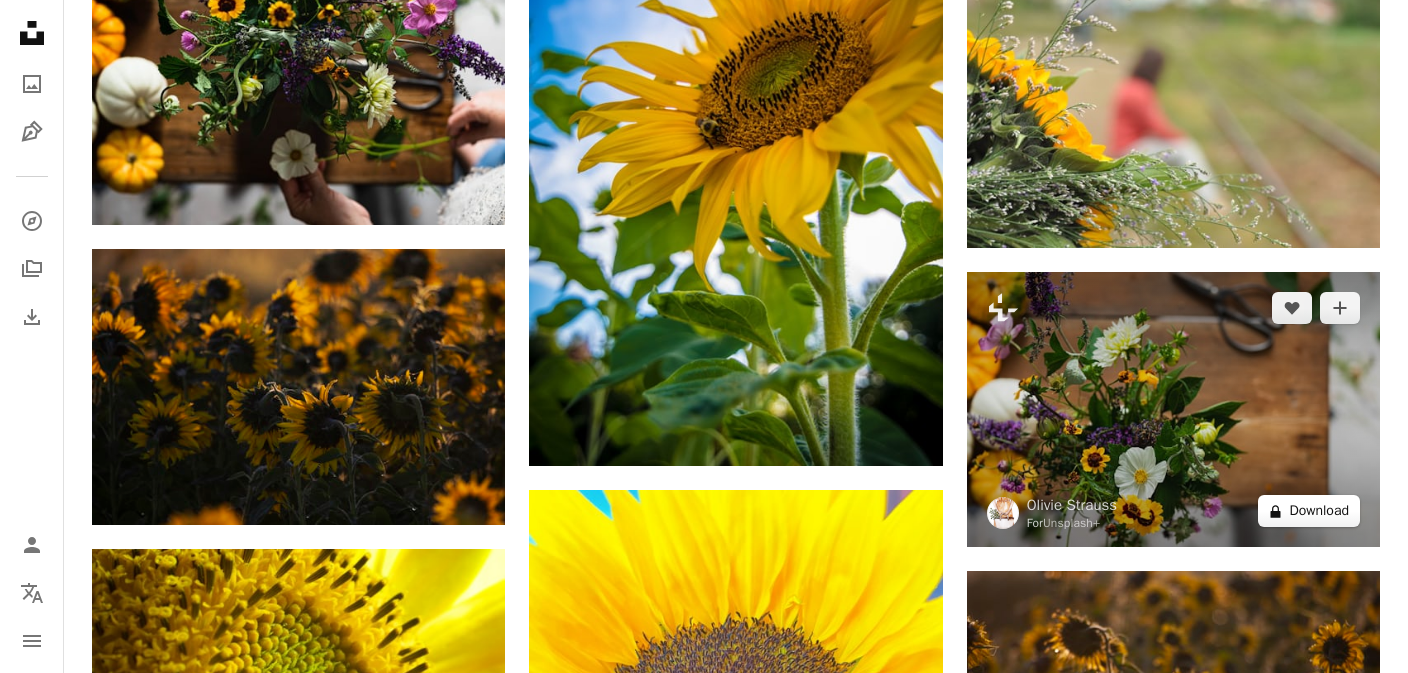 click on "A lock Download" at bounding box center [1309, 511] 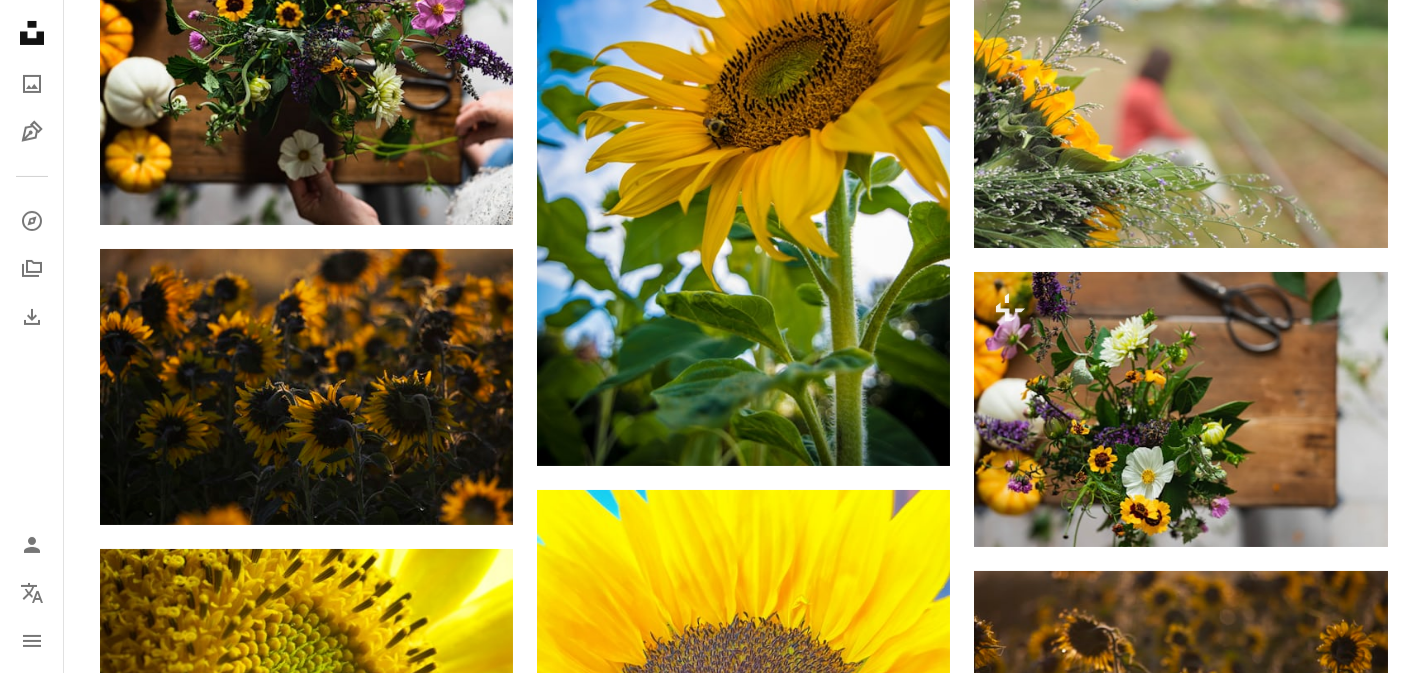 click on "An X shape Premium, ready to use images. Get unlimited access. A plus sign Members-only content added monthly A plus sign Unlimited royalty-free downloads A plus sign Illustrations  New A plus sign Enhanced legal protections yearly 65%  off monthly $20   $7 USD per month * Get  Unsplash+ * When paid annually, billed upfront  $84 Taxes where applicable. Renews automatically. Cancel anytime." at bounding box center (711, 5232) 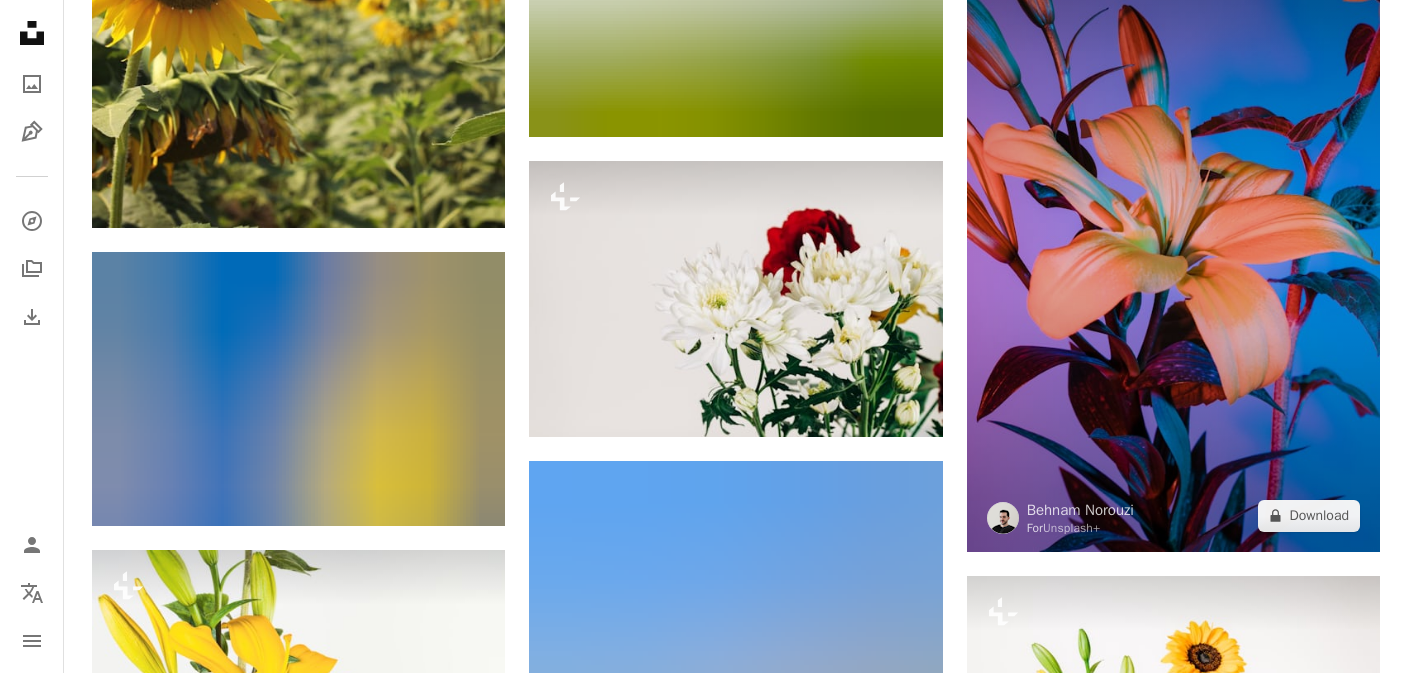 scroll, scrollTop: 53400, scrollLeft: 0, axis: vertical 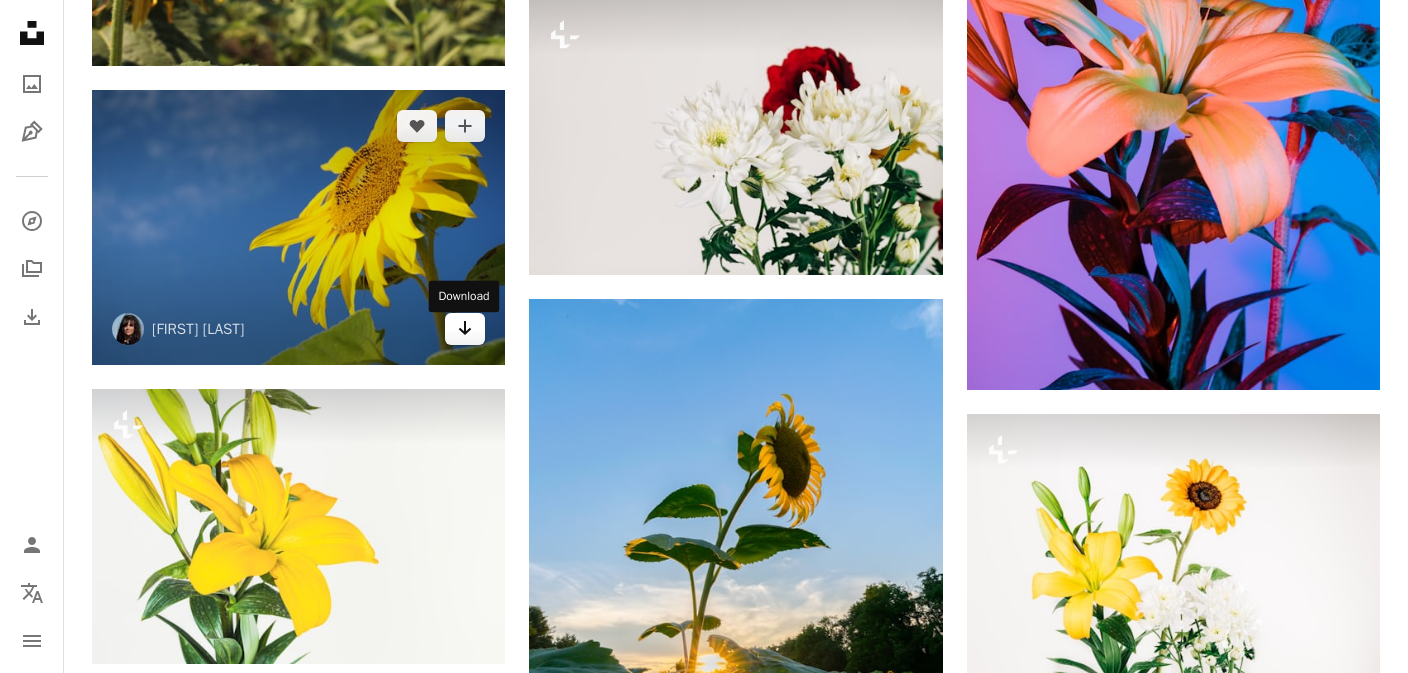 click 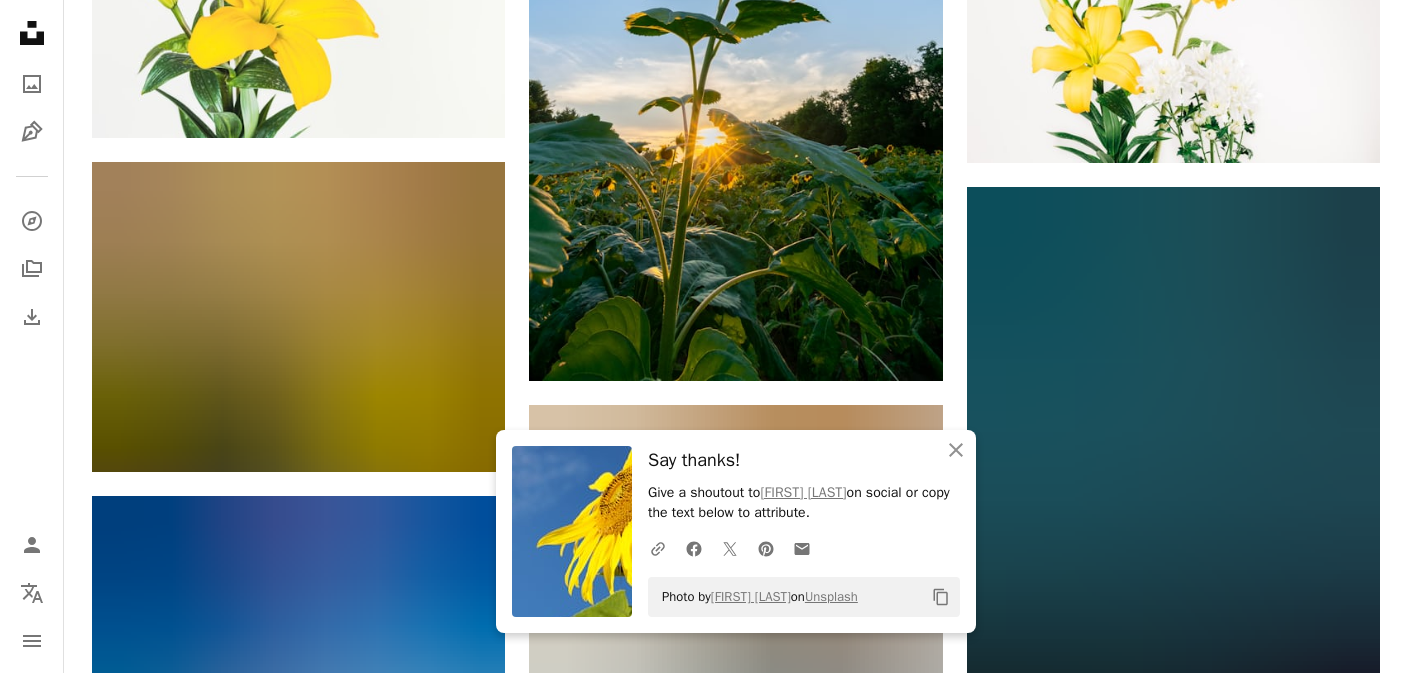 scroll, scrollTop: 54100, scrollLeft: 0, axis: vertical 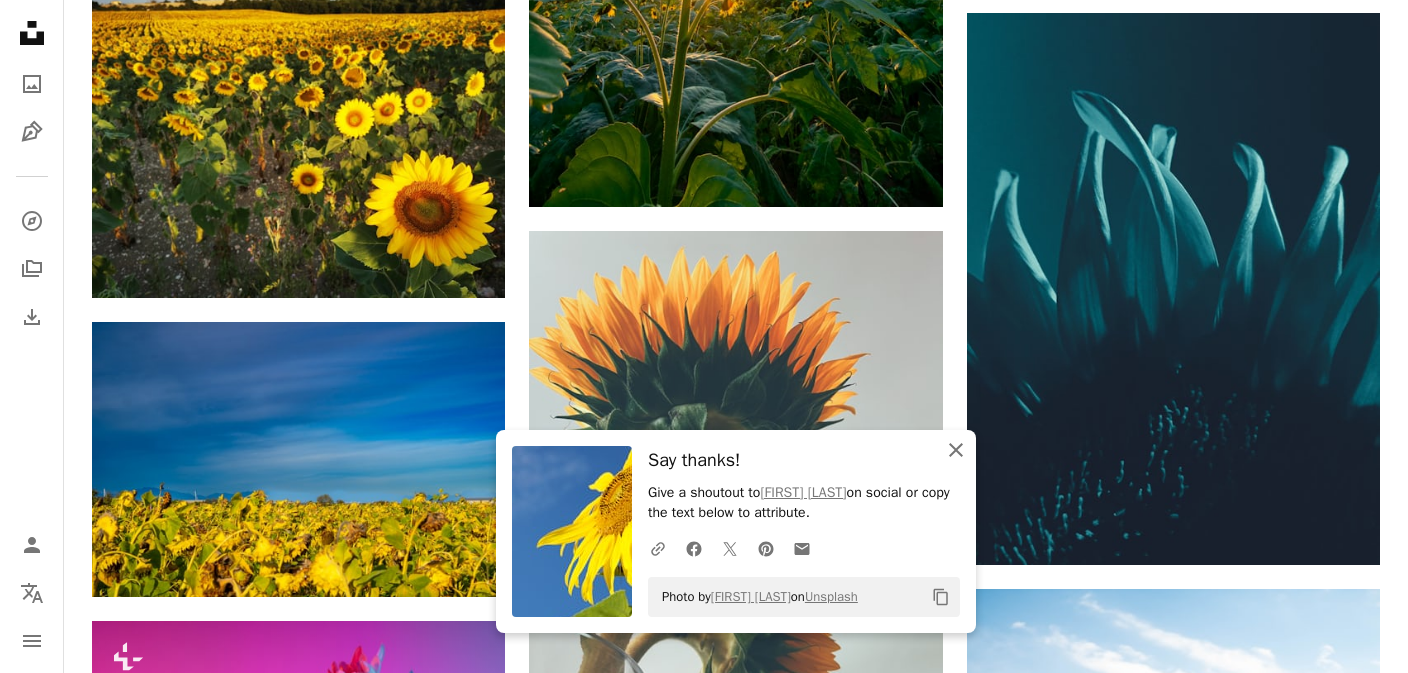 click on "An X shape" 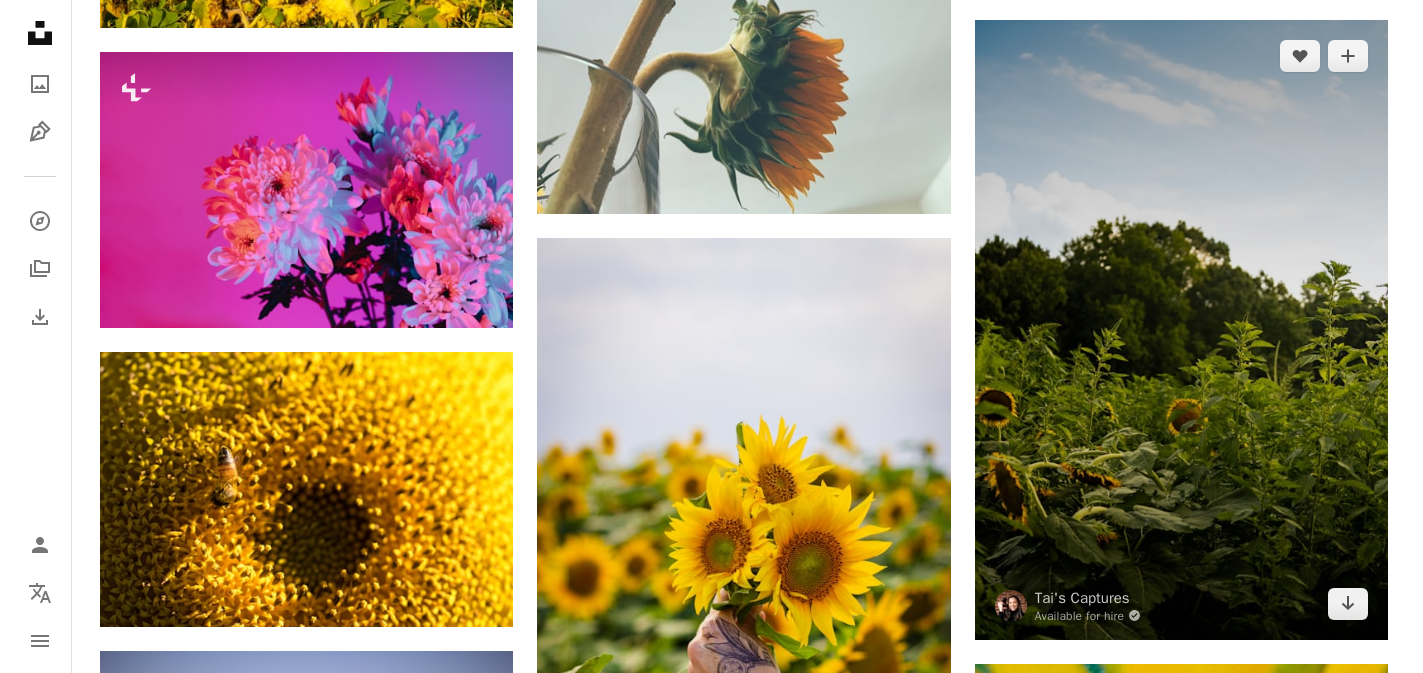 scroll, scrollTop: 54700, scrollLeft: 0, axis: vertical 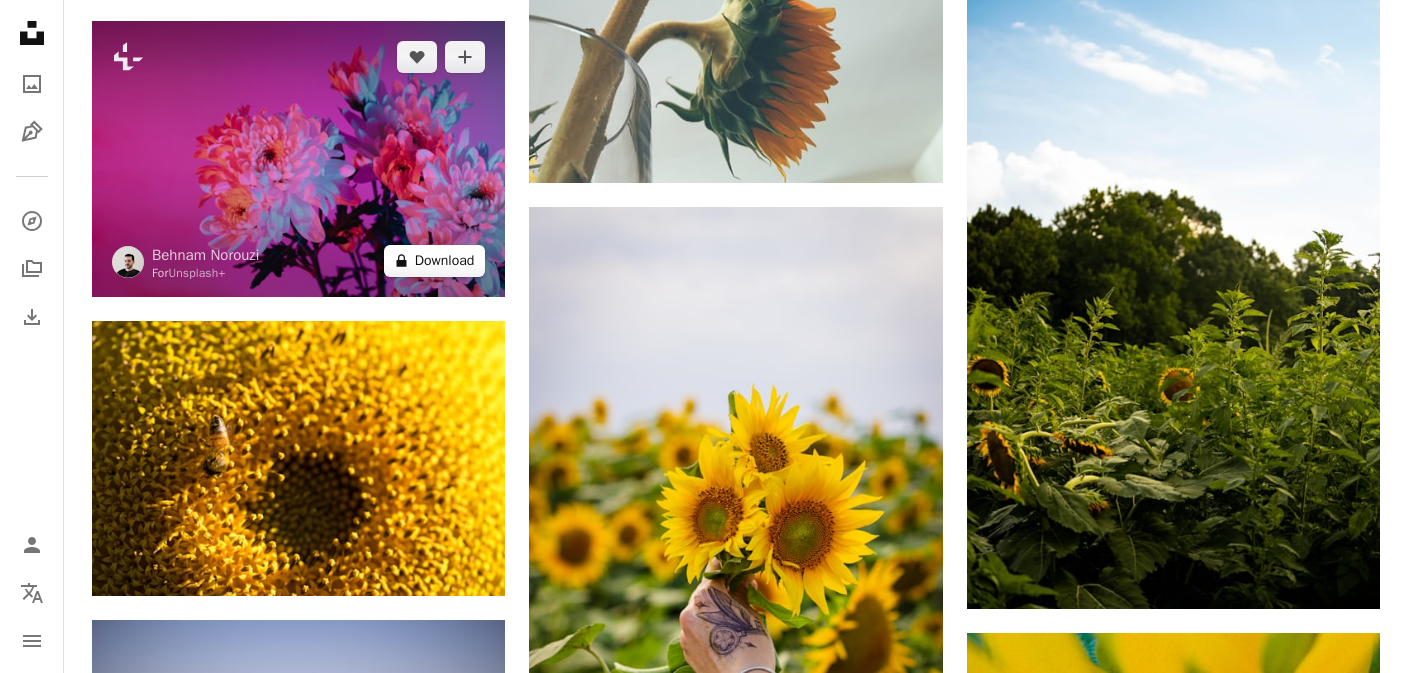 click on "A lock Download" at bounding box center [435, 261] 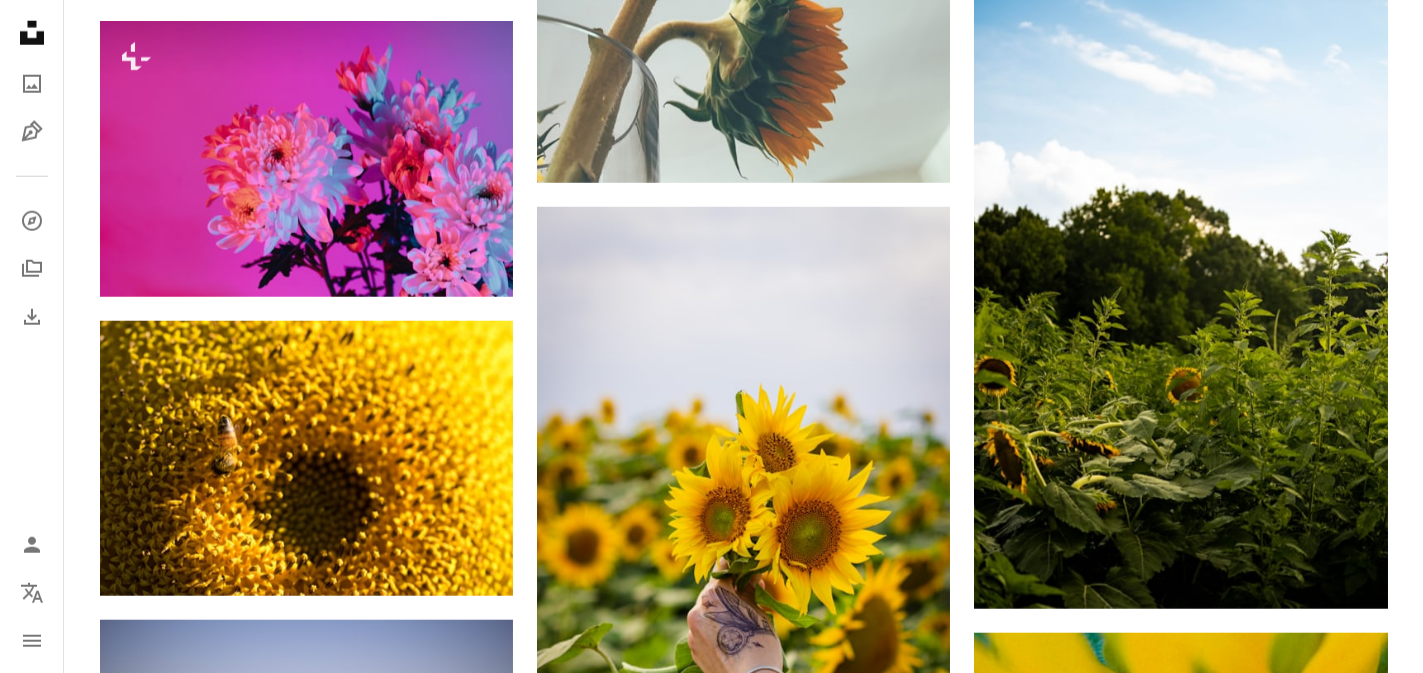 click on "An X shape Premium, ready to use images. Get unlimited access. A plus sign Members-only content added monthly A plus sign Unlimited royalty-free downloads A plus sign Illustrations  New A plus sign Enhanced legal protections yearly 65%  off monthly $20   $7 USD per month * Get  Unsplash+ * When paid annually, billed upfront  $84 Taxes where applicable. Renews automatically. Cancel anytime." at bounding box center (711, 5089) 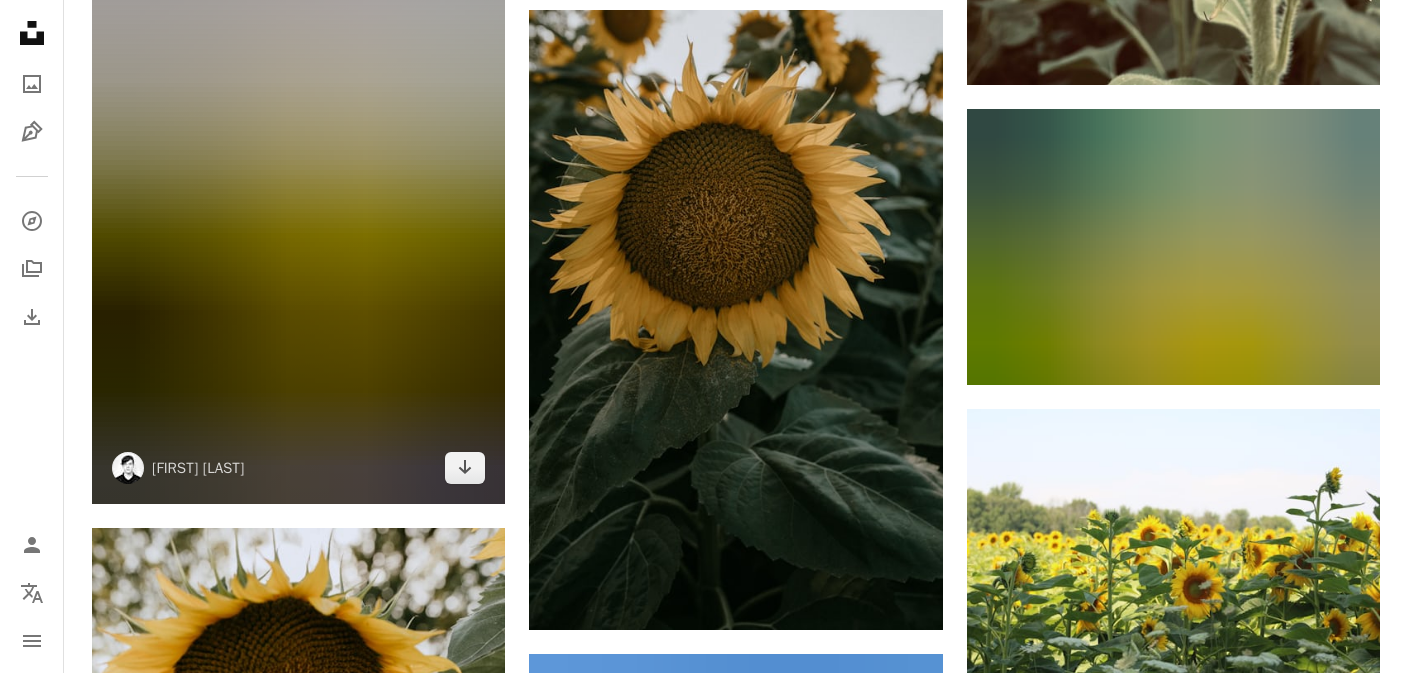 scroll, scrollTop: 79500, scrollLeft: 0, axis: vertical 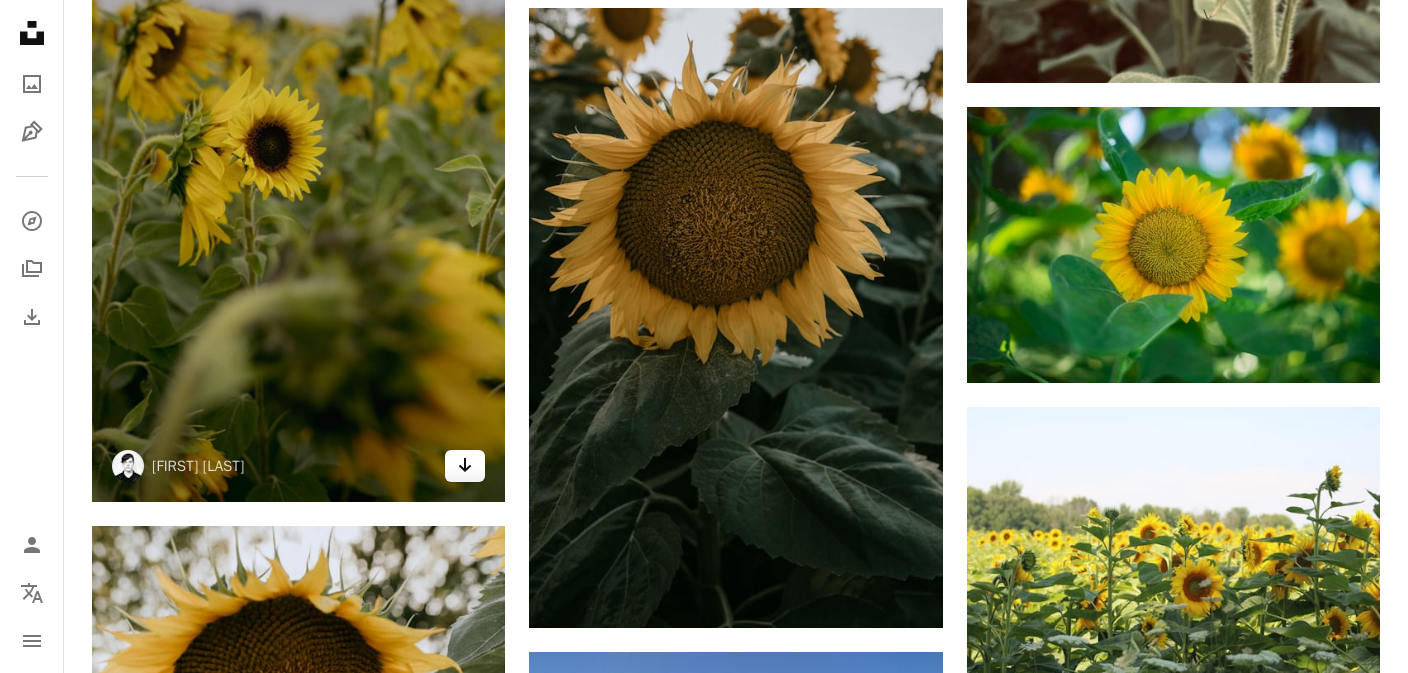 click on "Arrow pointing down" 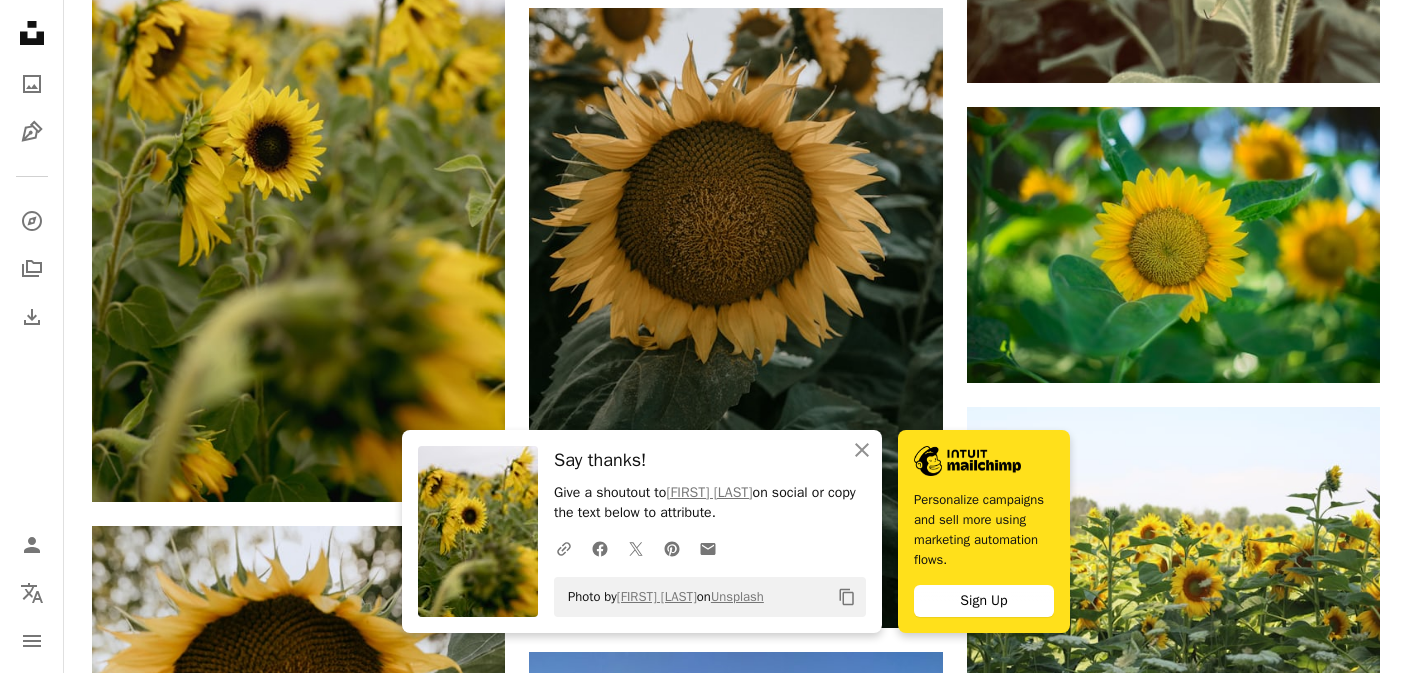 click on "Plus sign for Unsplash+ A heart A plus sign Getty Images For Unsplash+ A lock Download A heart A plus sign Marko Blažević Available for hire A checkmark inside of a circle Arrow pointing down A heart A plus sign Aaron Burden Arrow pointing down A heart A plus sign For Unsplash+ A lock Download A heart A plus sign Pete F Arrow pointing down A heart A plus sign Héctor Emilio Gonzalez Available for hire A checkmark inside of a circle Arrow pointing down A heart A plus sign Leandro Hernández Available for hire A checkmark inside of a circle A heart" at bounding box center (736, -37960) 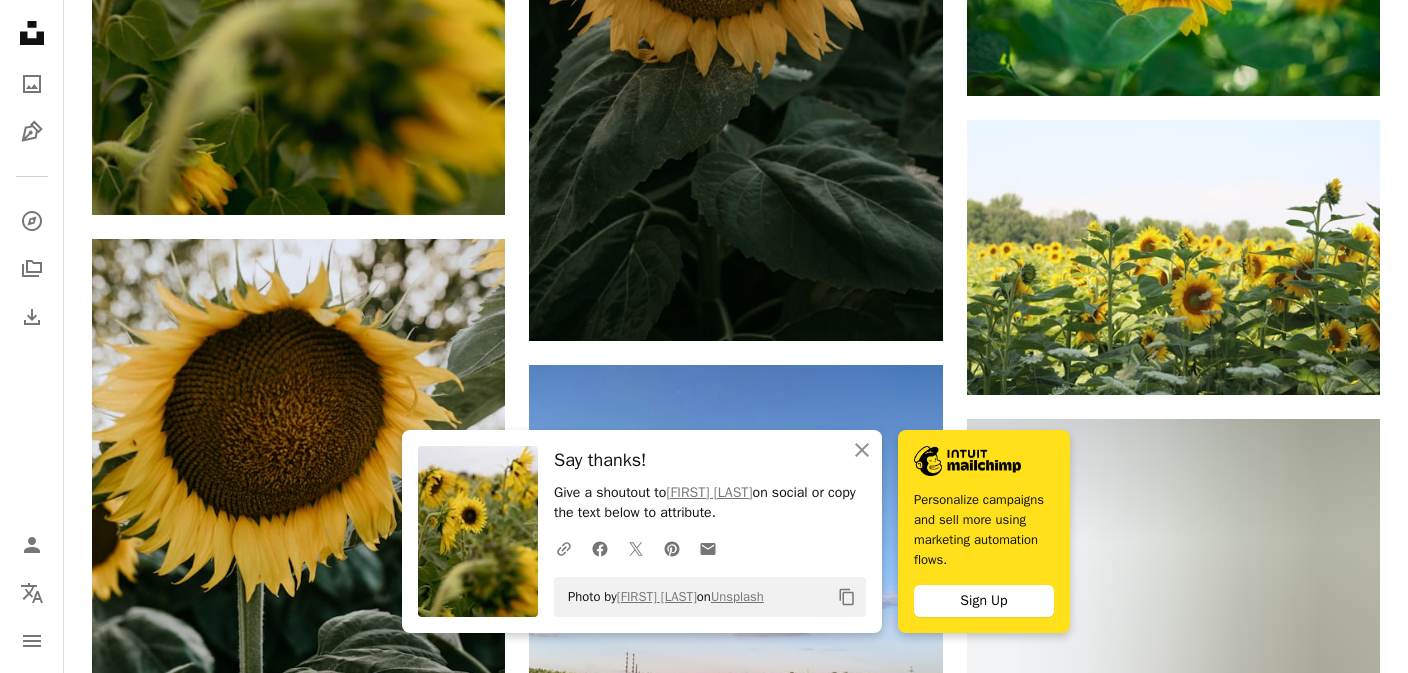 scroll, scrollTop: 79800, scrollLeft: 0, axis: vertical 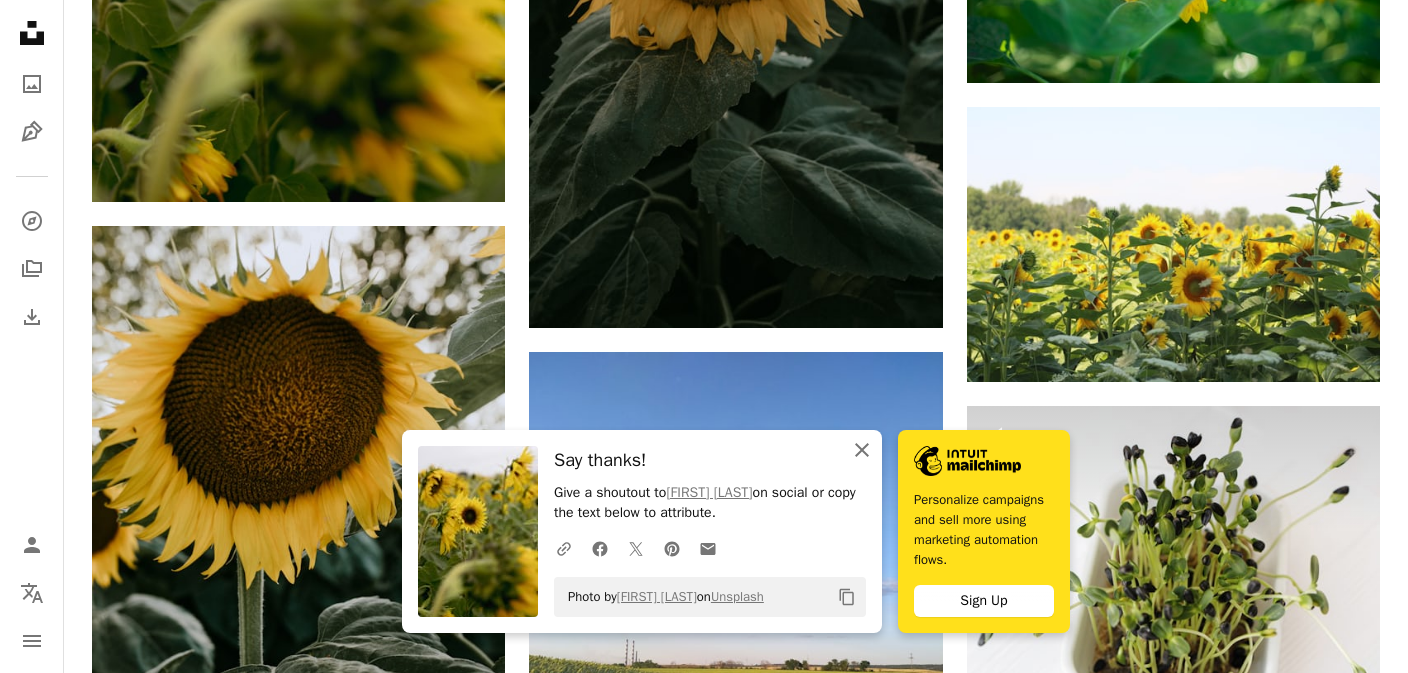 click on "An X shape Close" at bounding box center [862, 450] 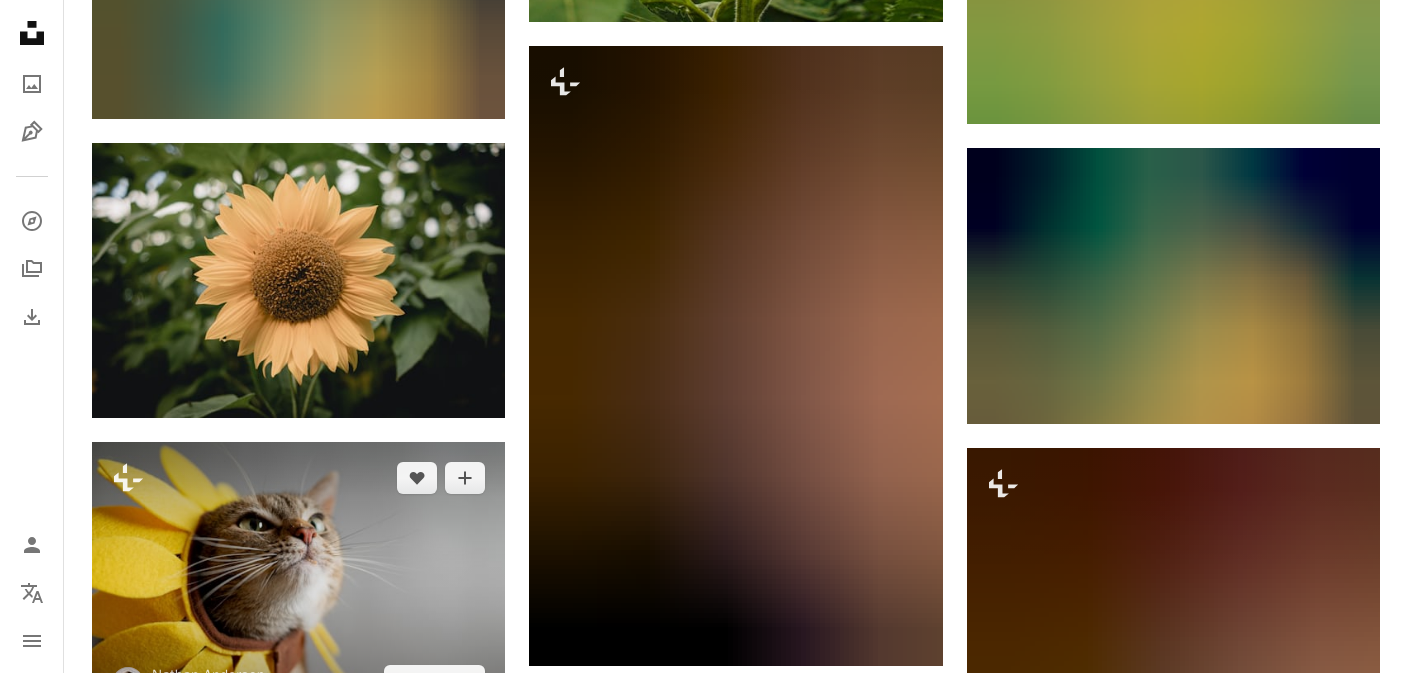 scroll, scrollTop: 90200, scrollLeft: 0, axis: vertical 